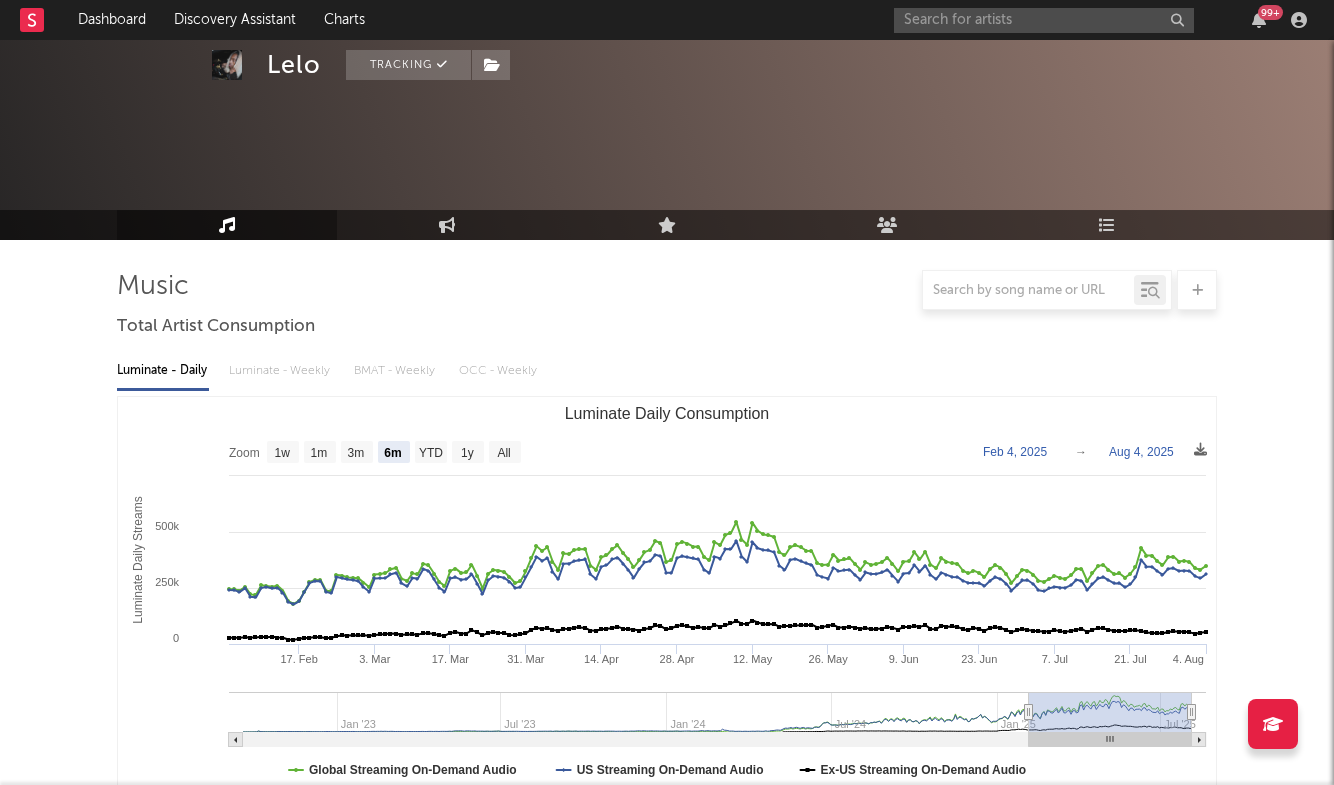 select on "6m" 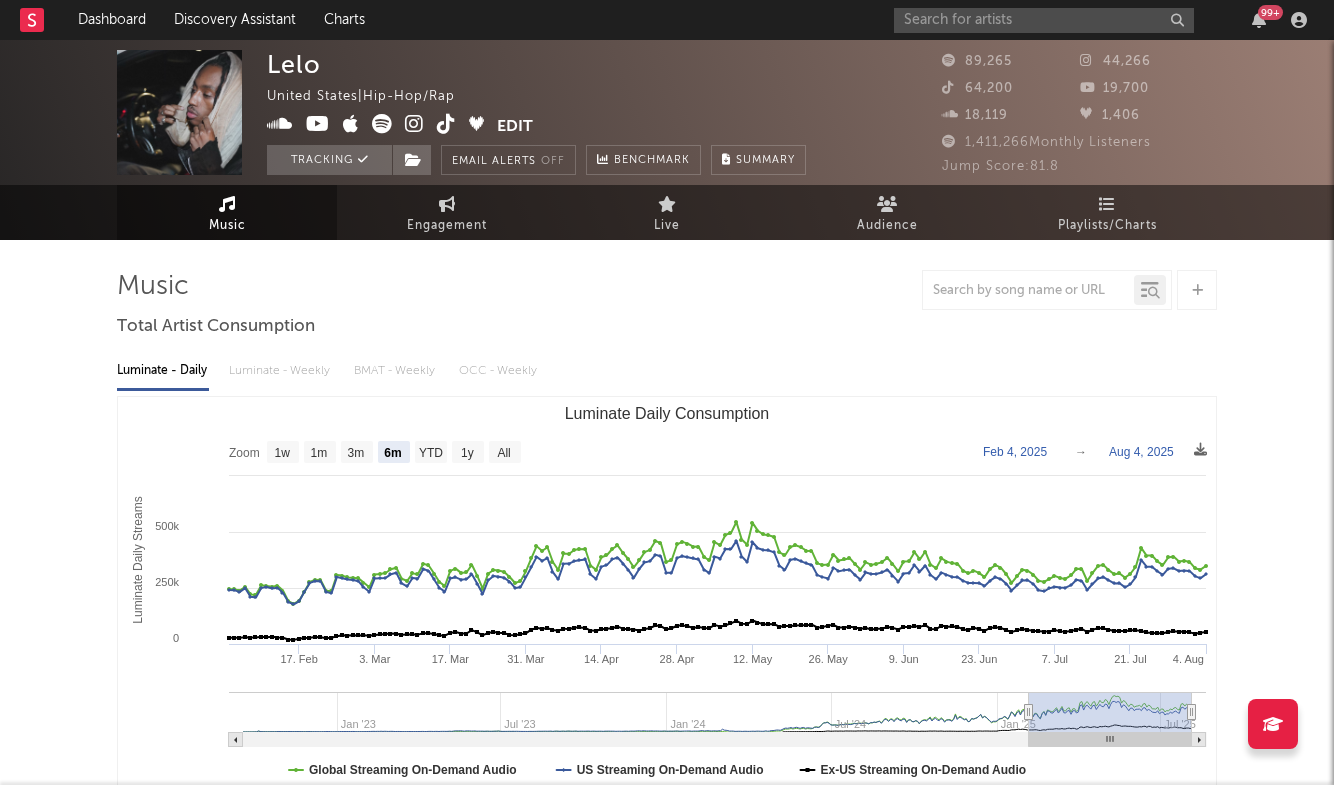 scroll, scrollTop: 0, scrollLeft: 0, axis: both 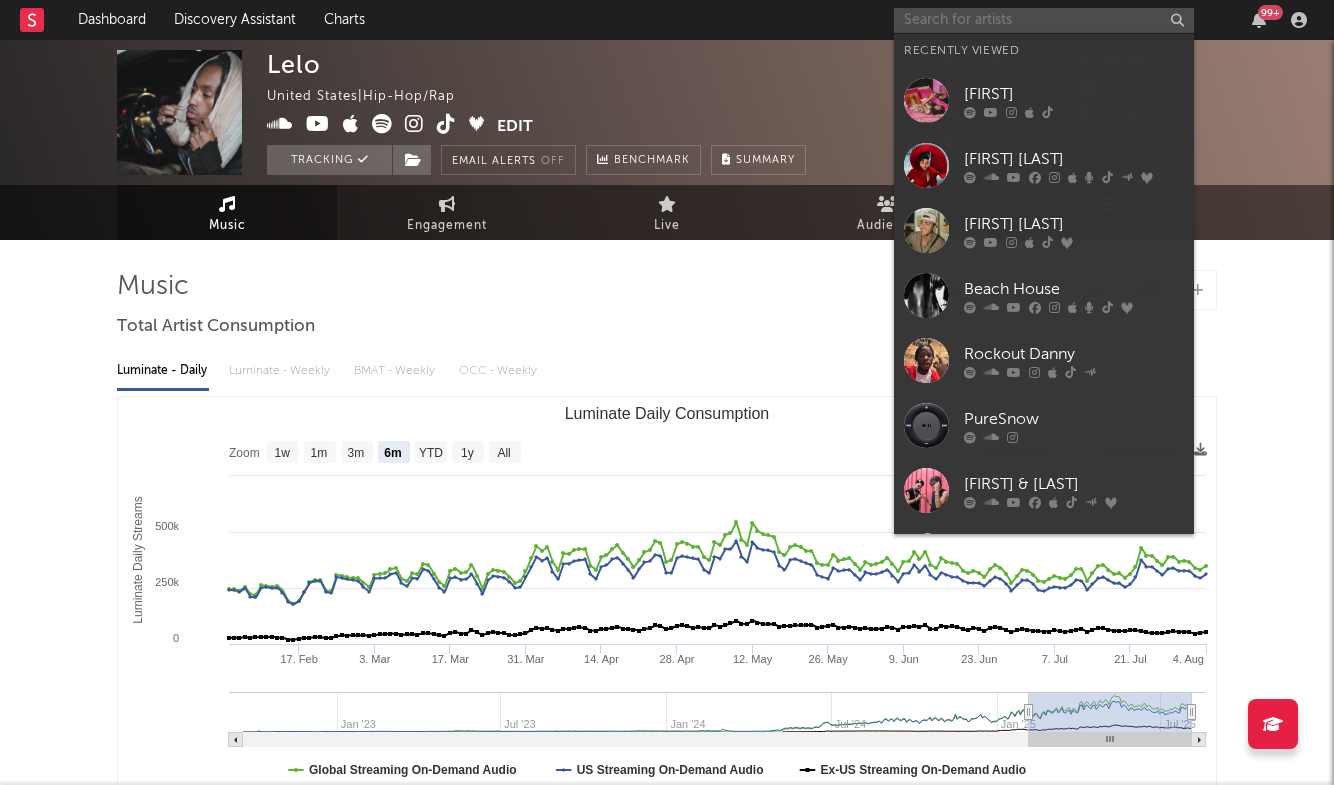 click at bounding box center (1044, 20) 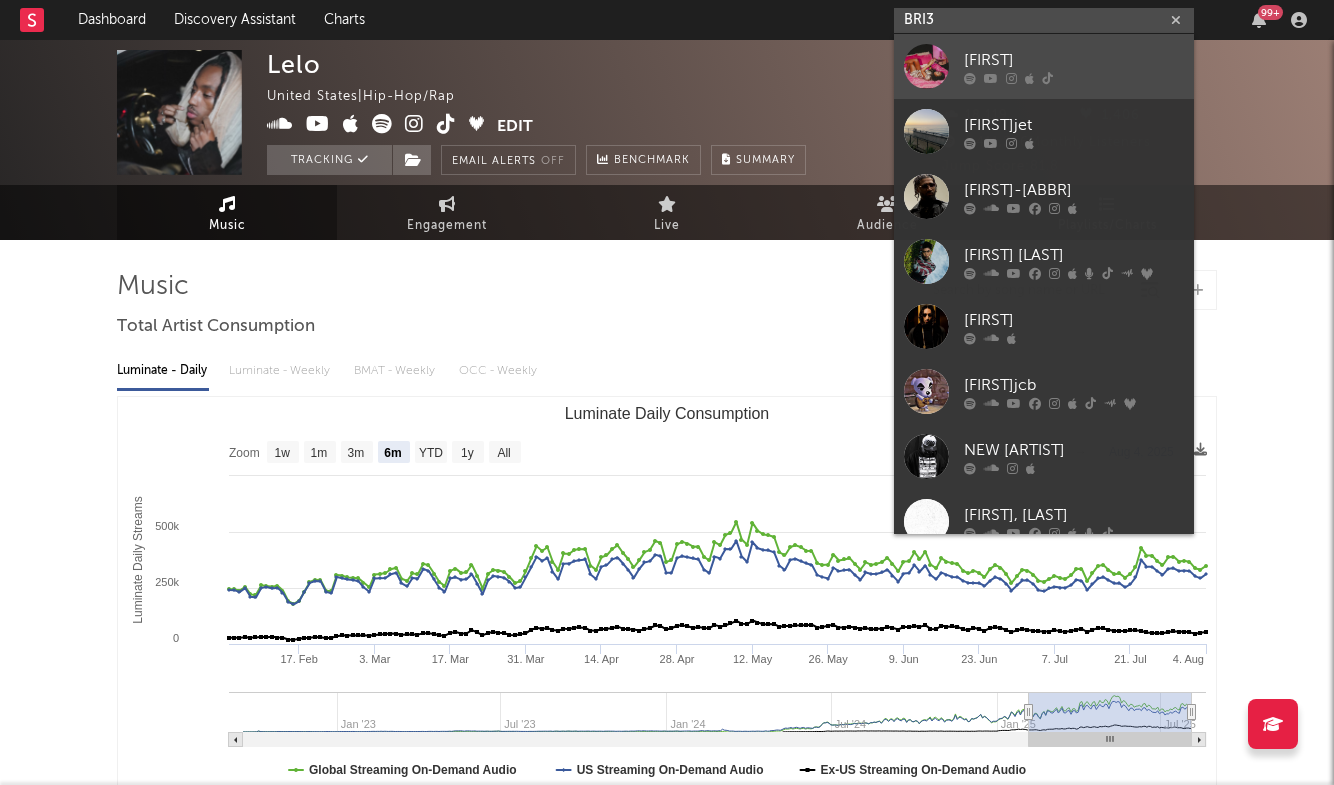 type on "BRI3" 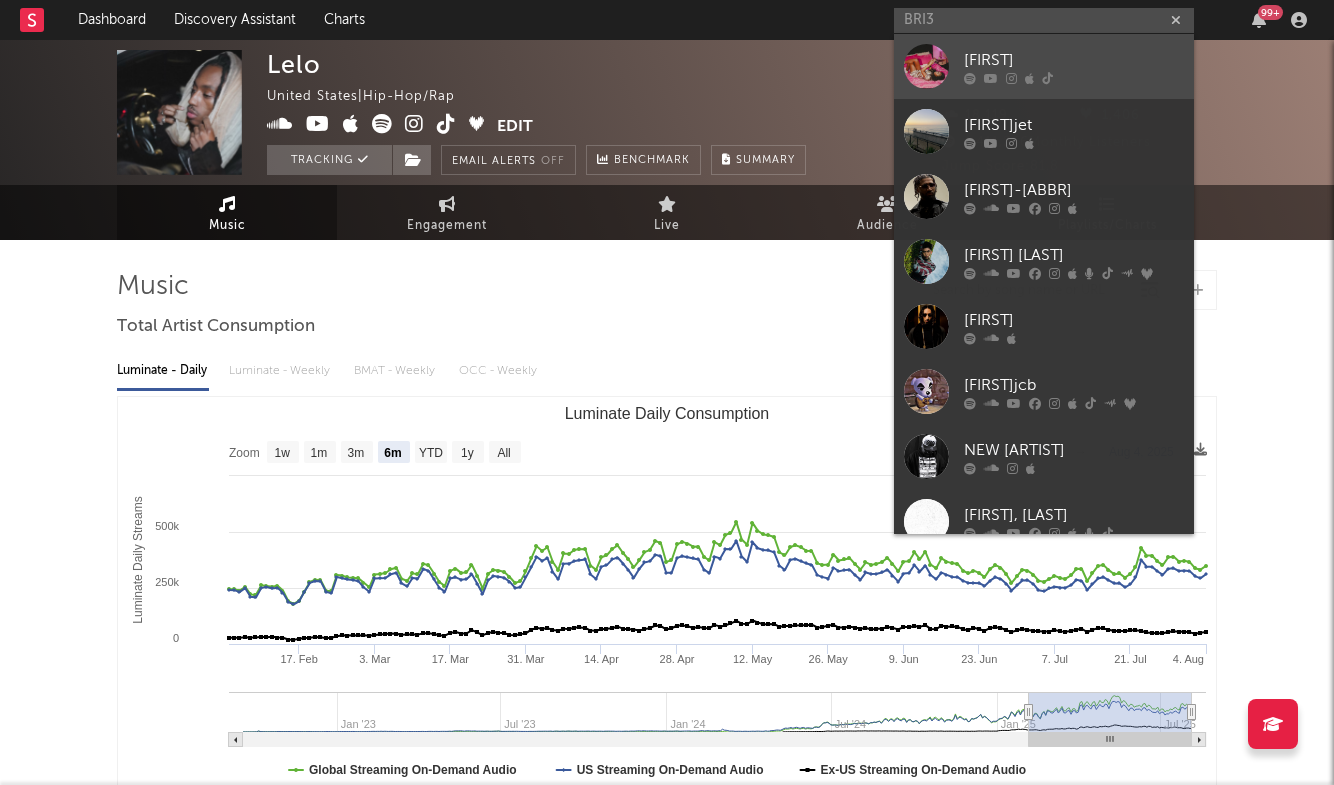 click on "[FIRST]" at bounding box center (1074, 60) 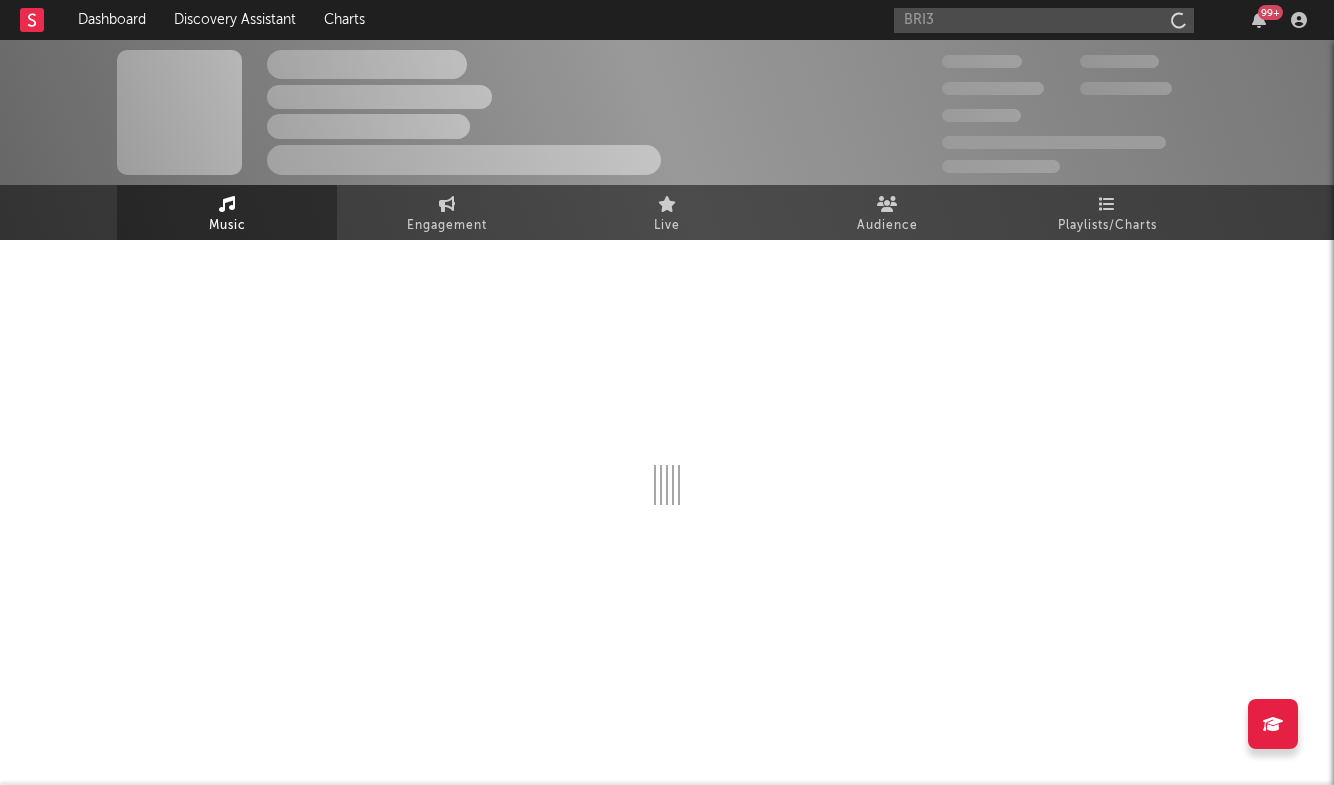 type 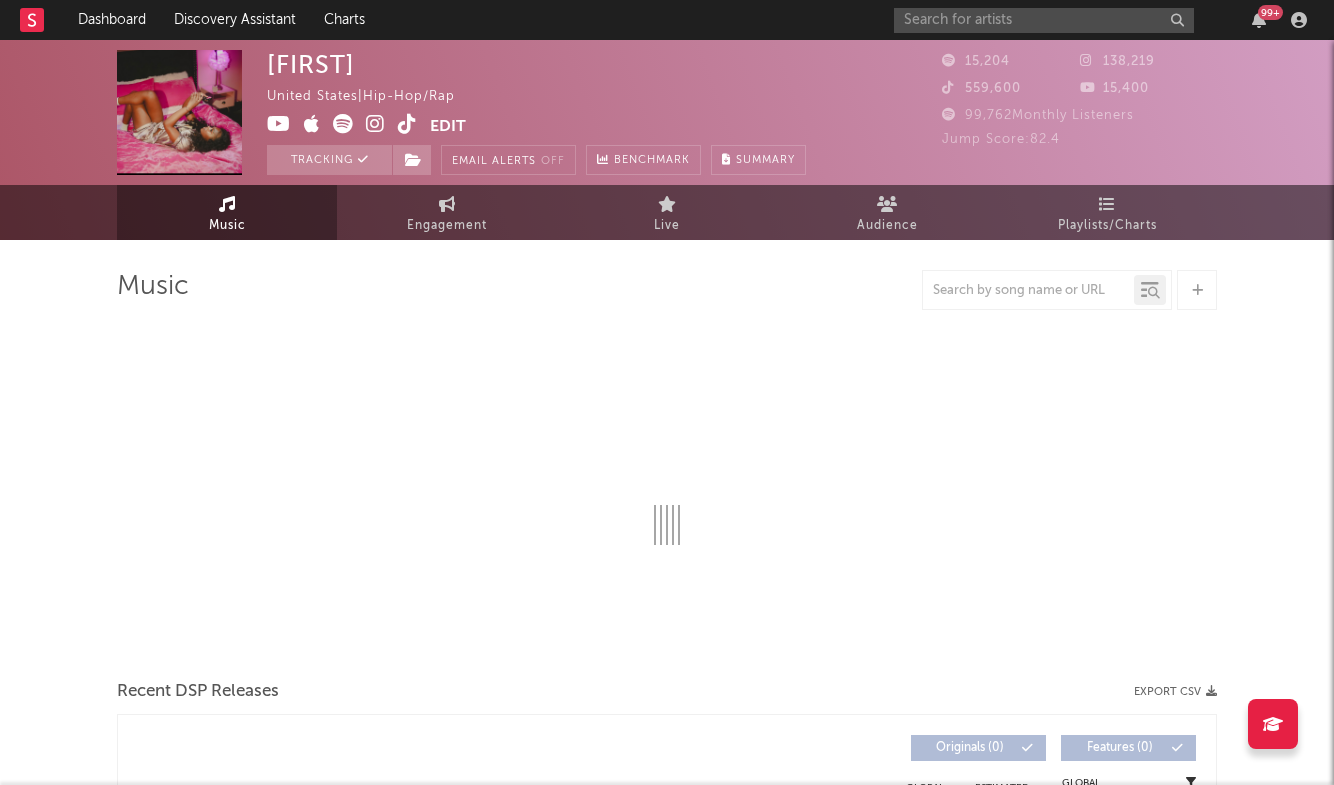 select on "6m" 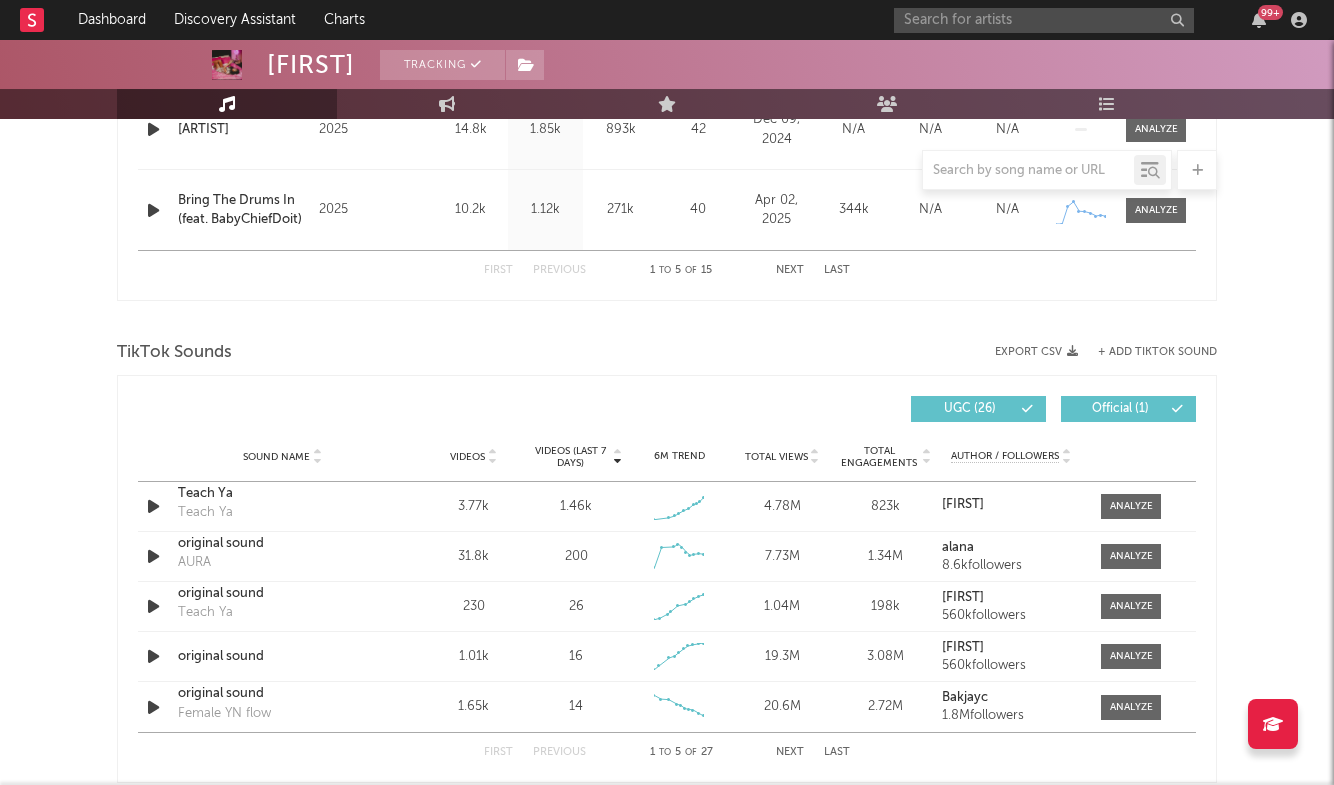 scroll, scrollTop: 1226, scrollLeft: 0, axis: vertical 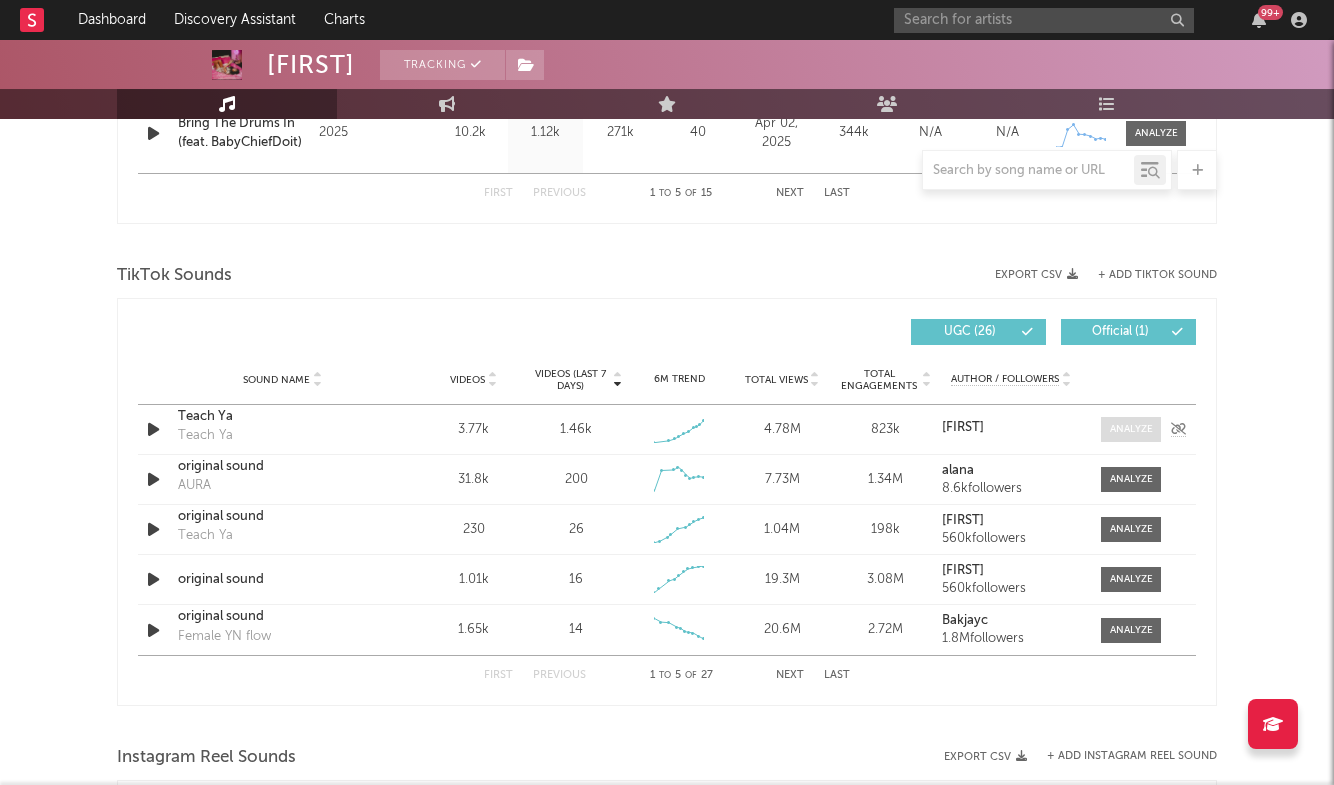 click at bounding box center (1131, 429) 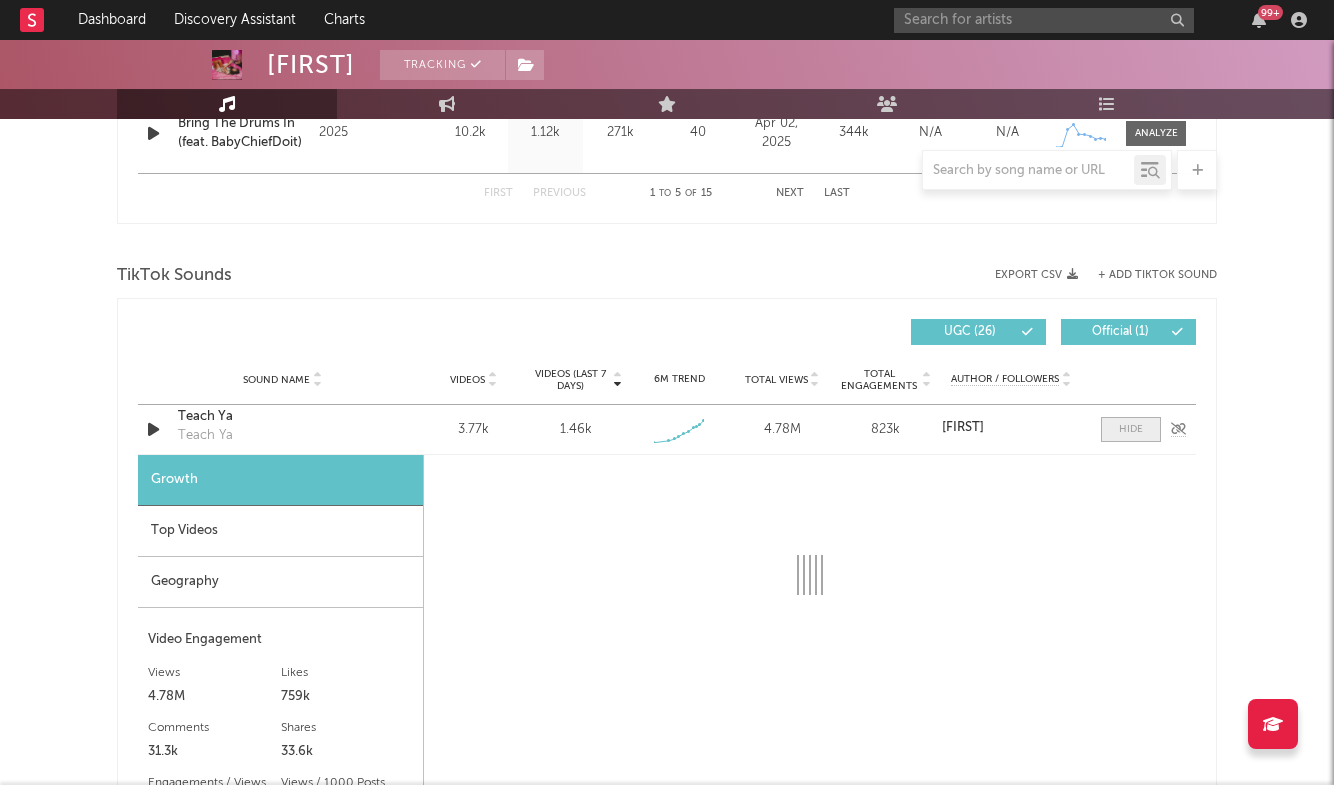 select on "1w" 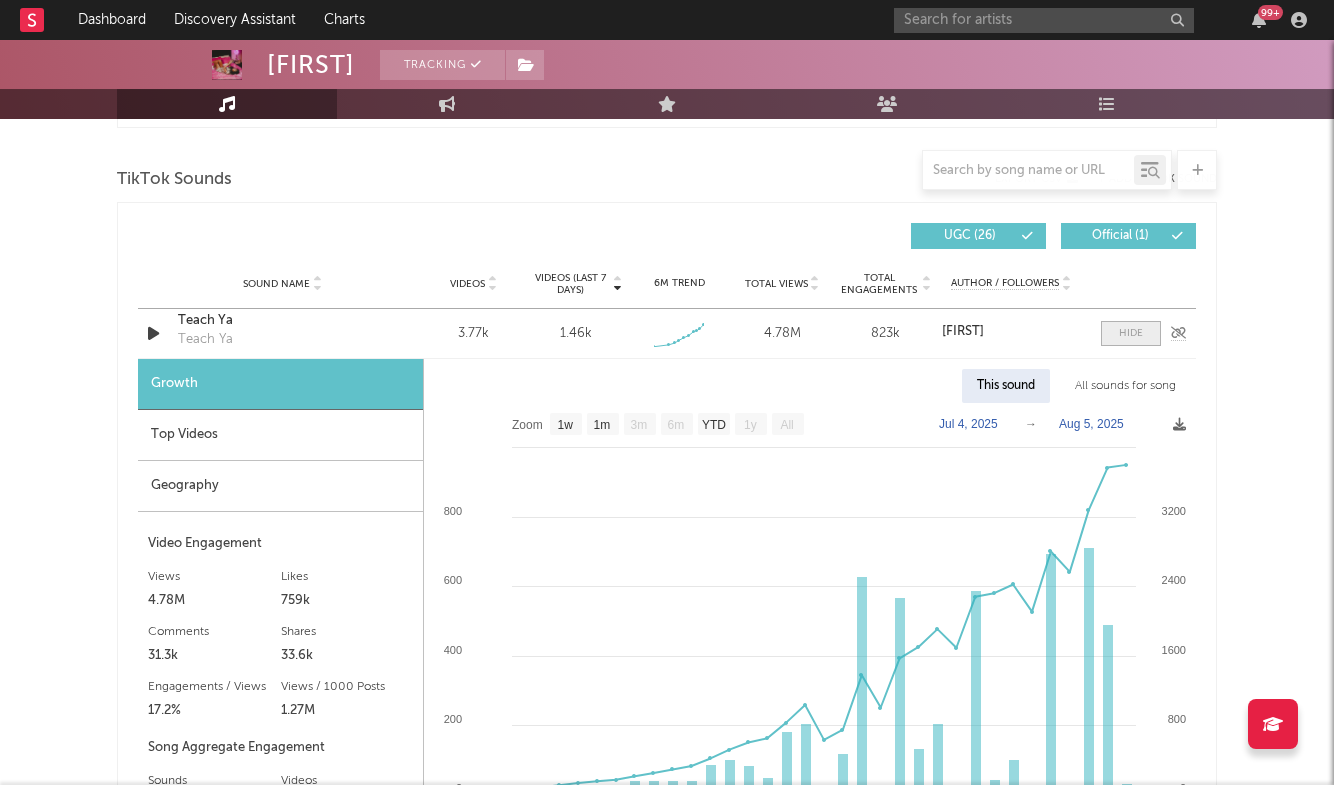 scroll, scrollTop: 1325, scrollLeft: 0, axis: vertical 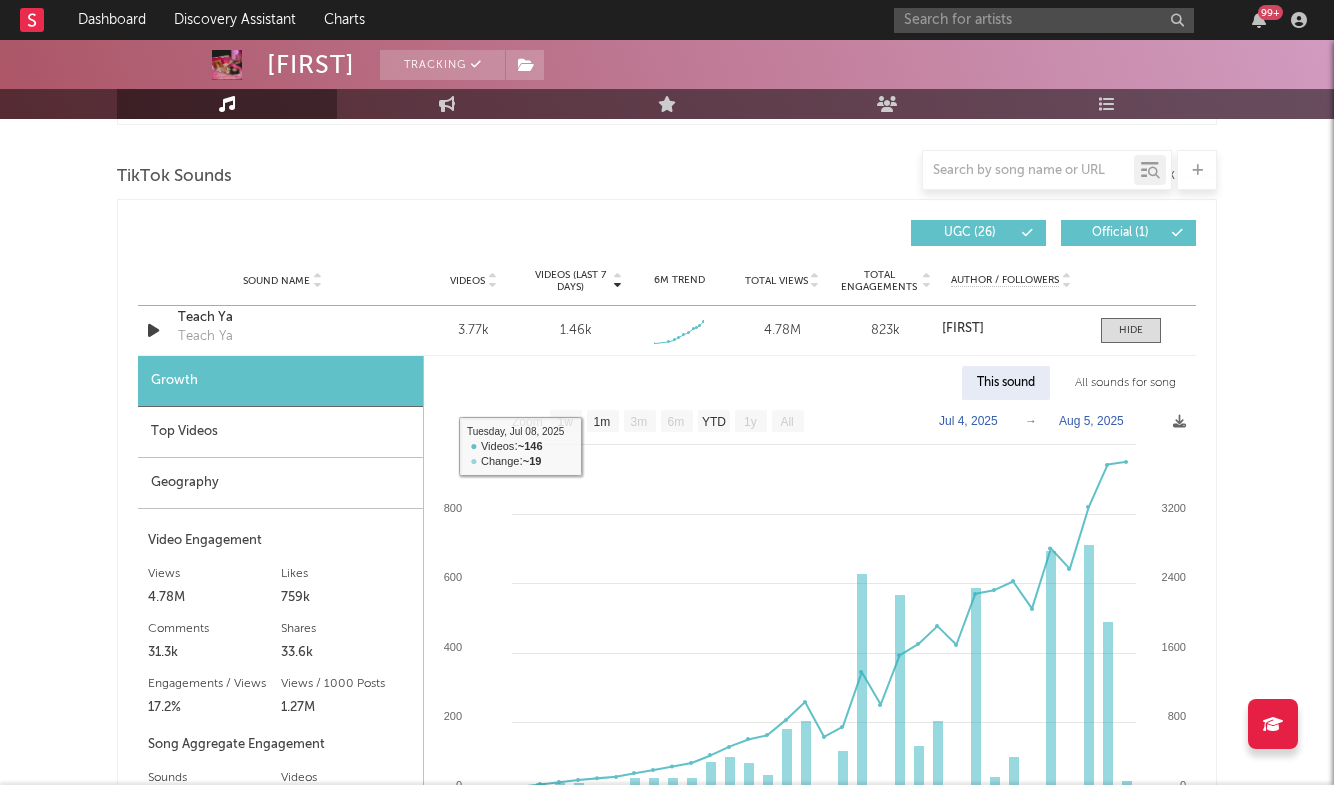 click on "Top Videos" at bounding box center (280, 432) 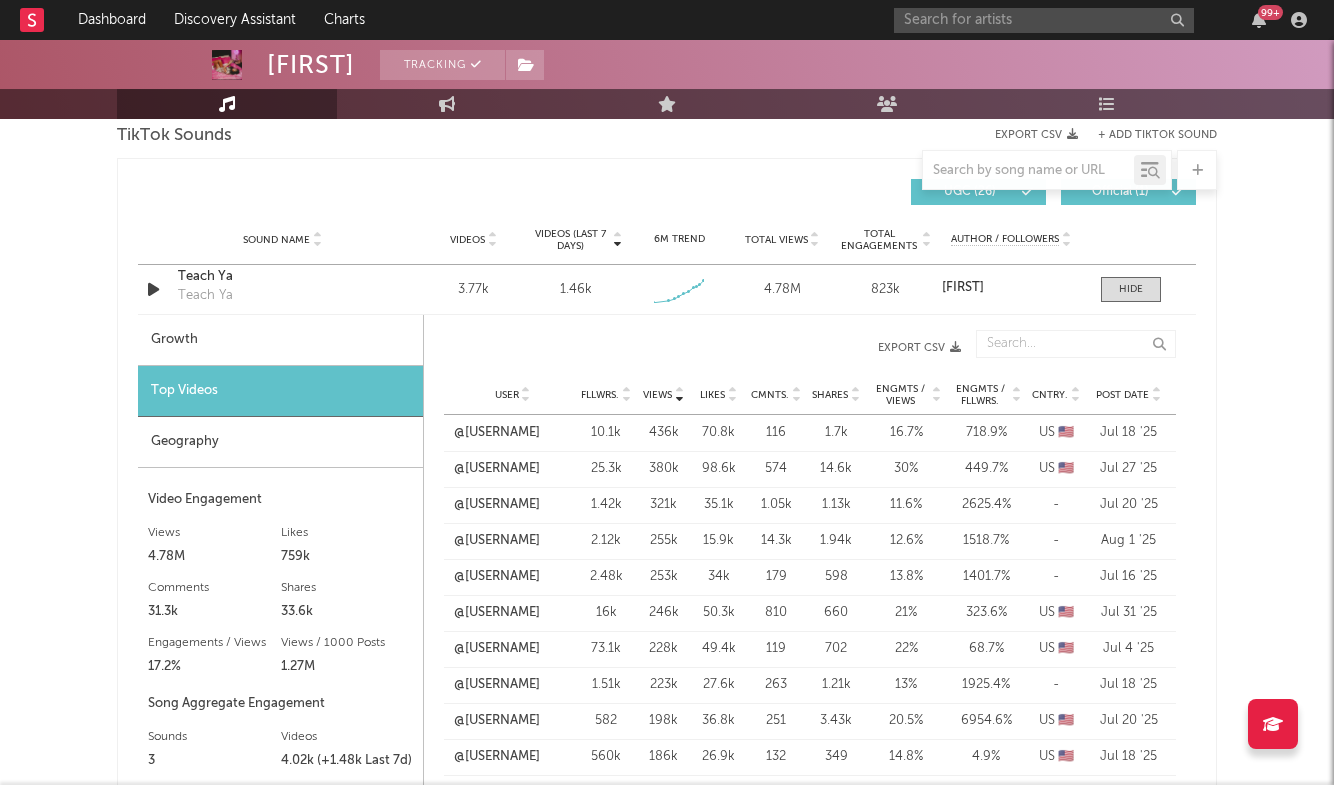 scroll, scrollTop: 1366, scrollLeft: 0, axis: vertical 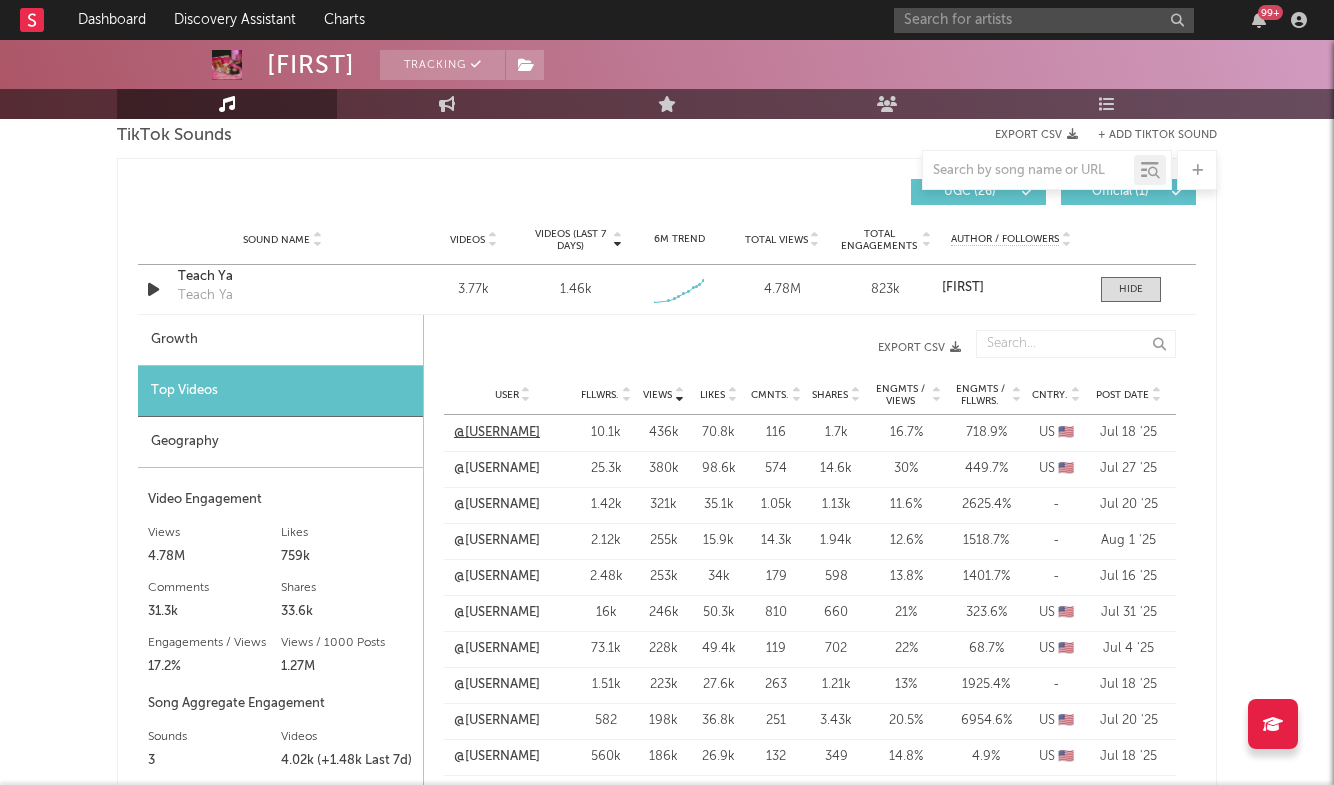 click on "@[USERNAME]" at bounding box center (497, 433) 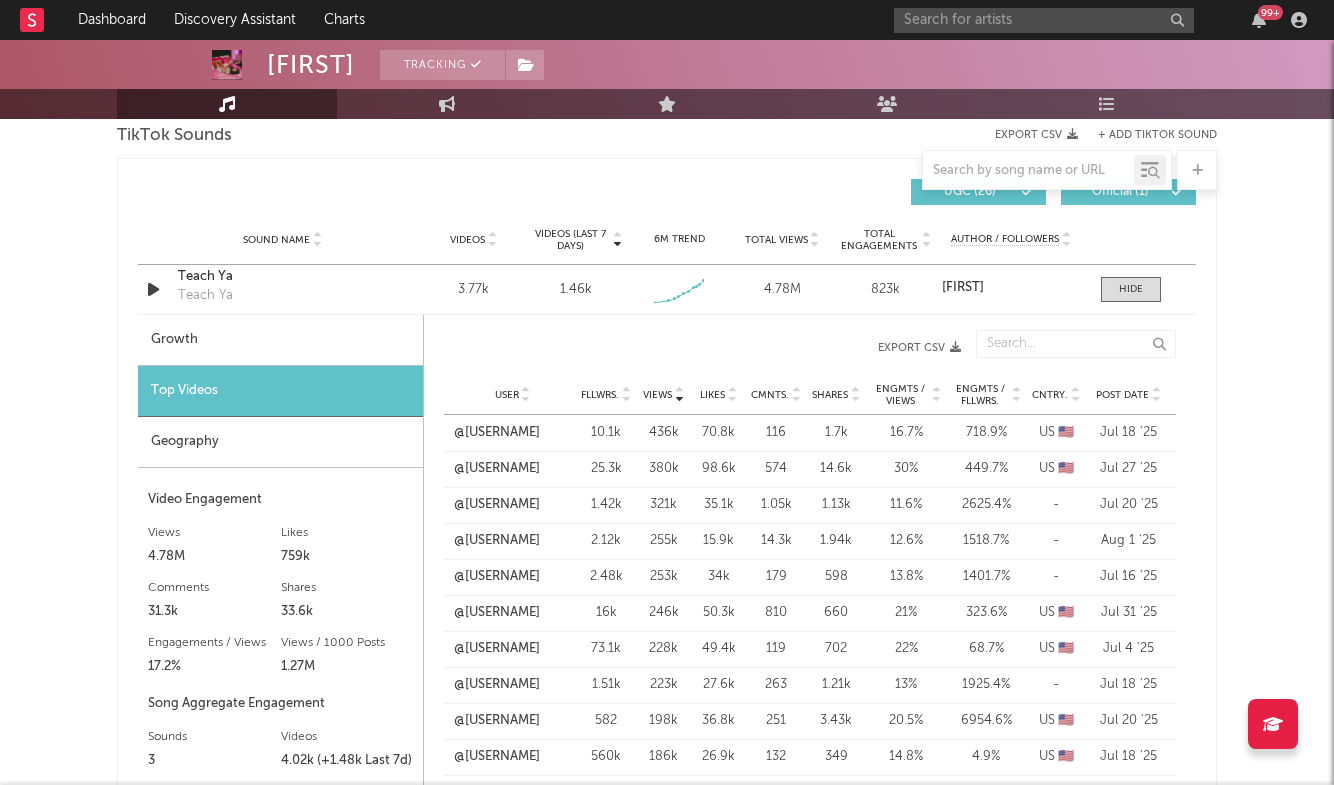 click on "Post Date" at bounding box center (1122, 395) 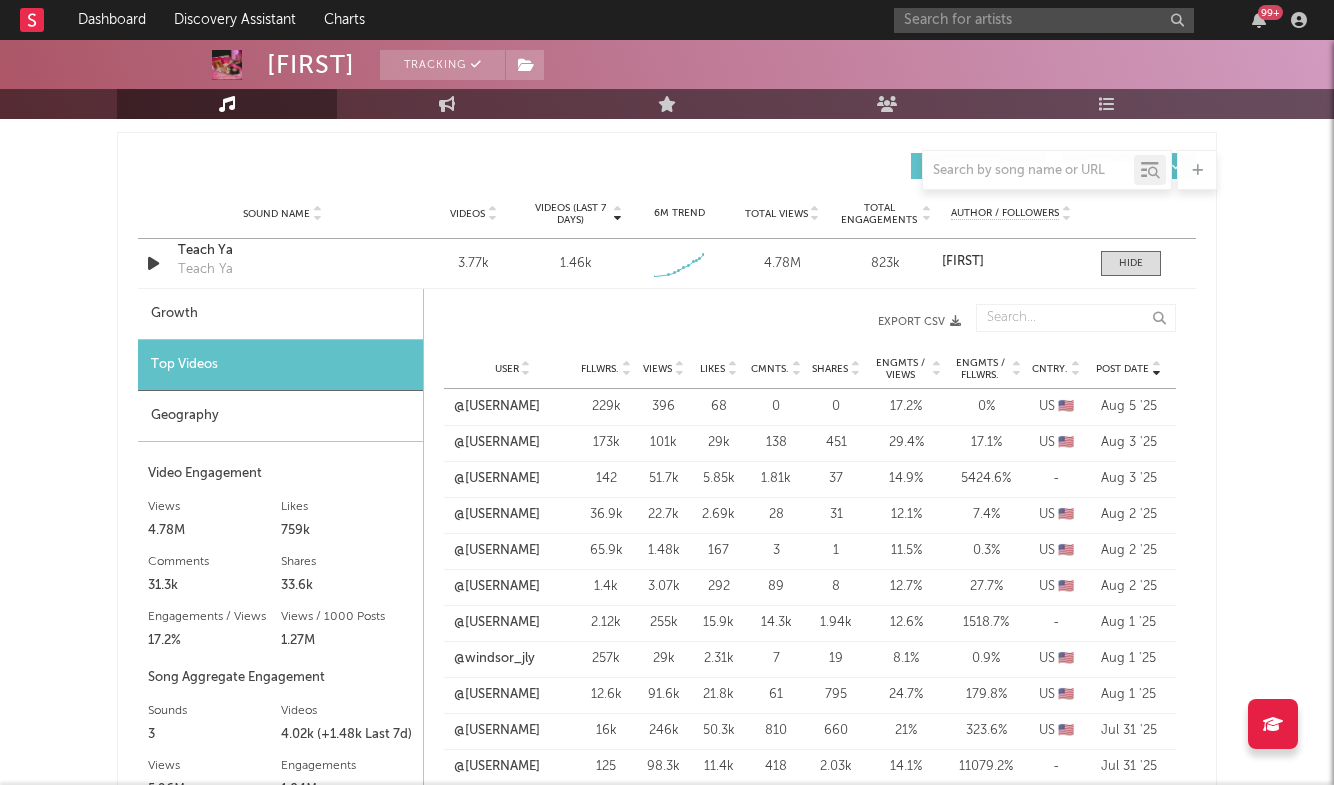 scroll, scrollTop: 1401, scrollLeft: 0, axis: vertical 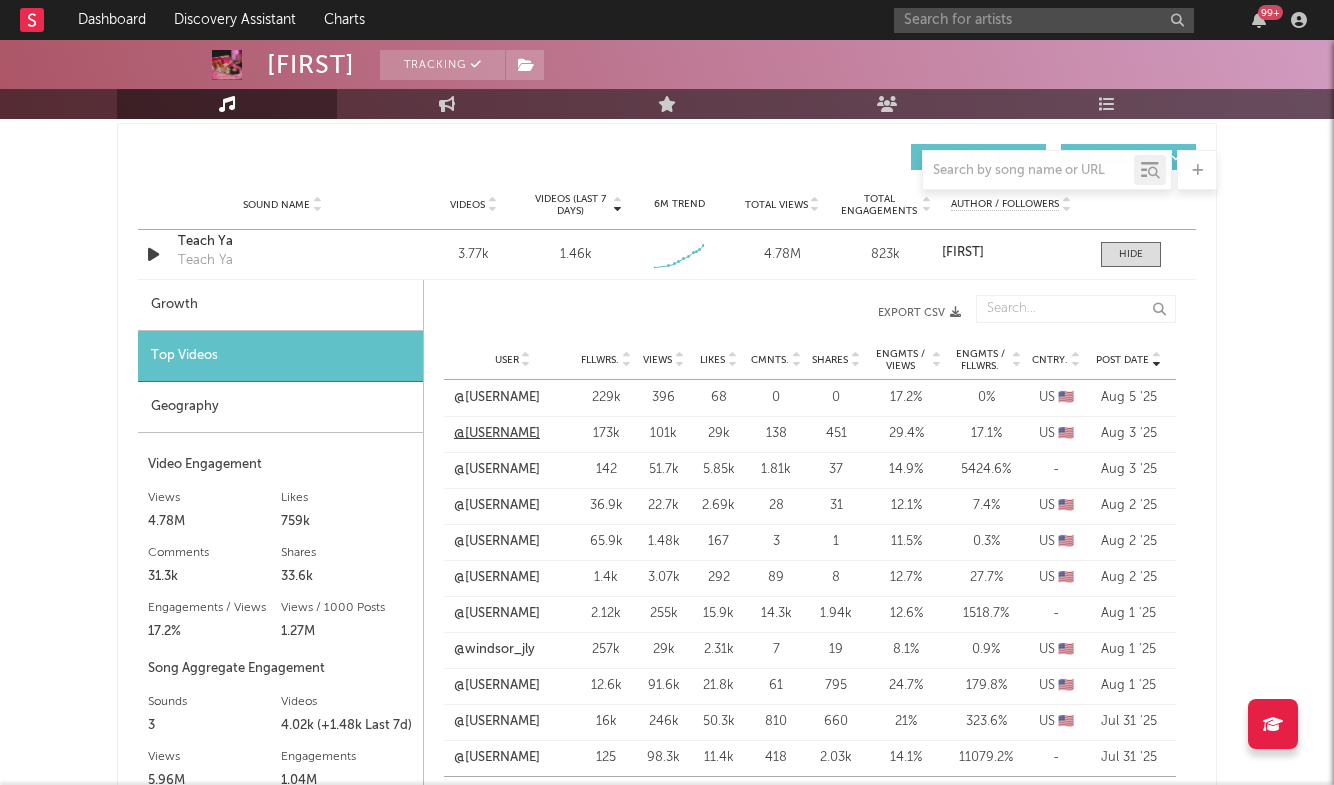 click on "@[USERNAME]" at bounding box center (497, 434) 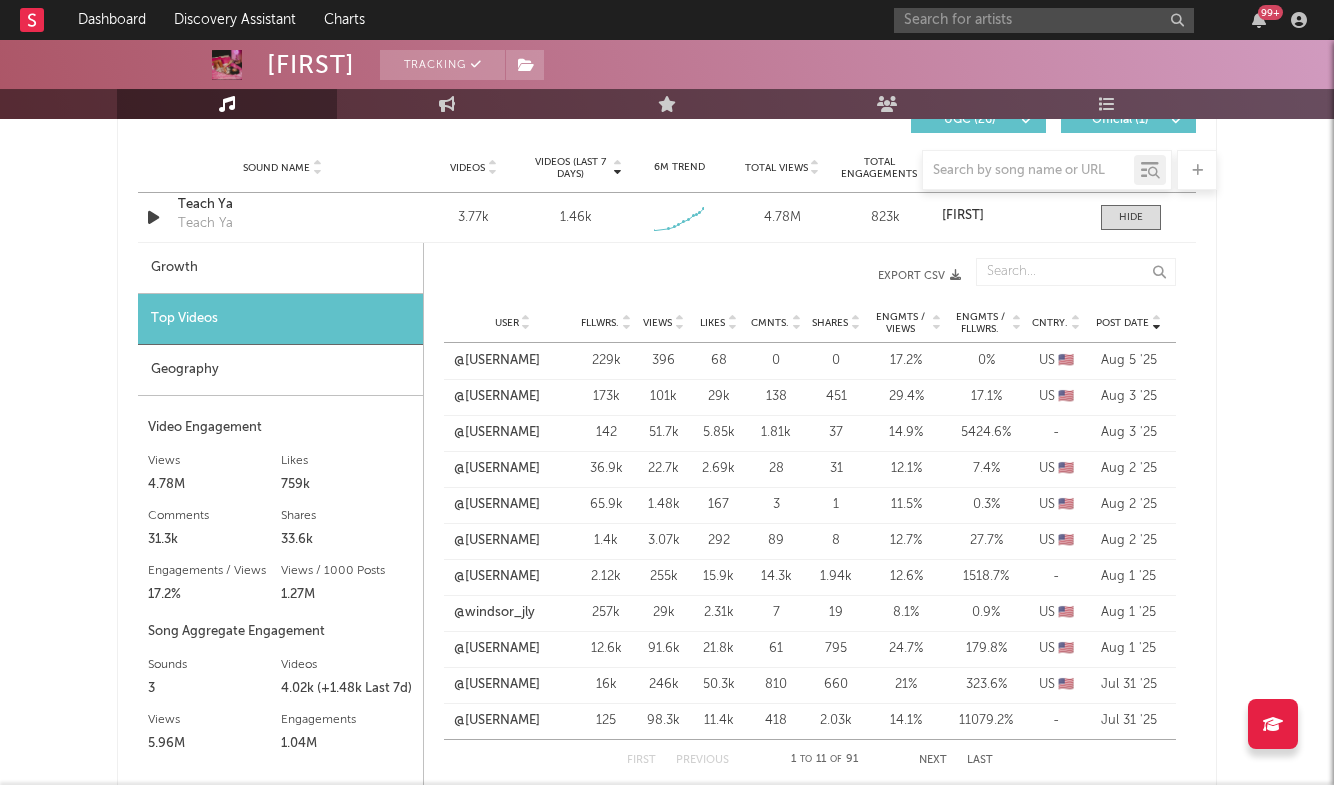 scroll, scrollTop: 1441, scrollLeft: 0, axis: vertical 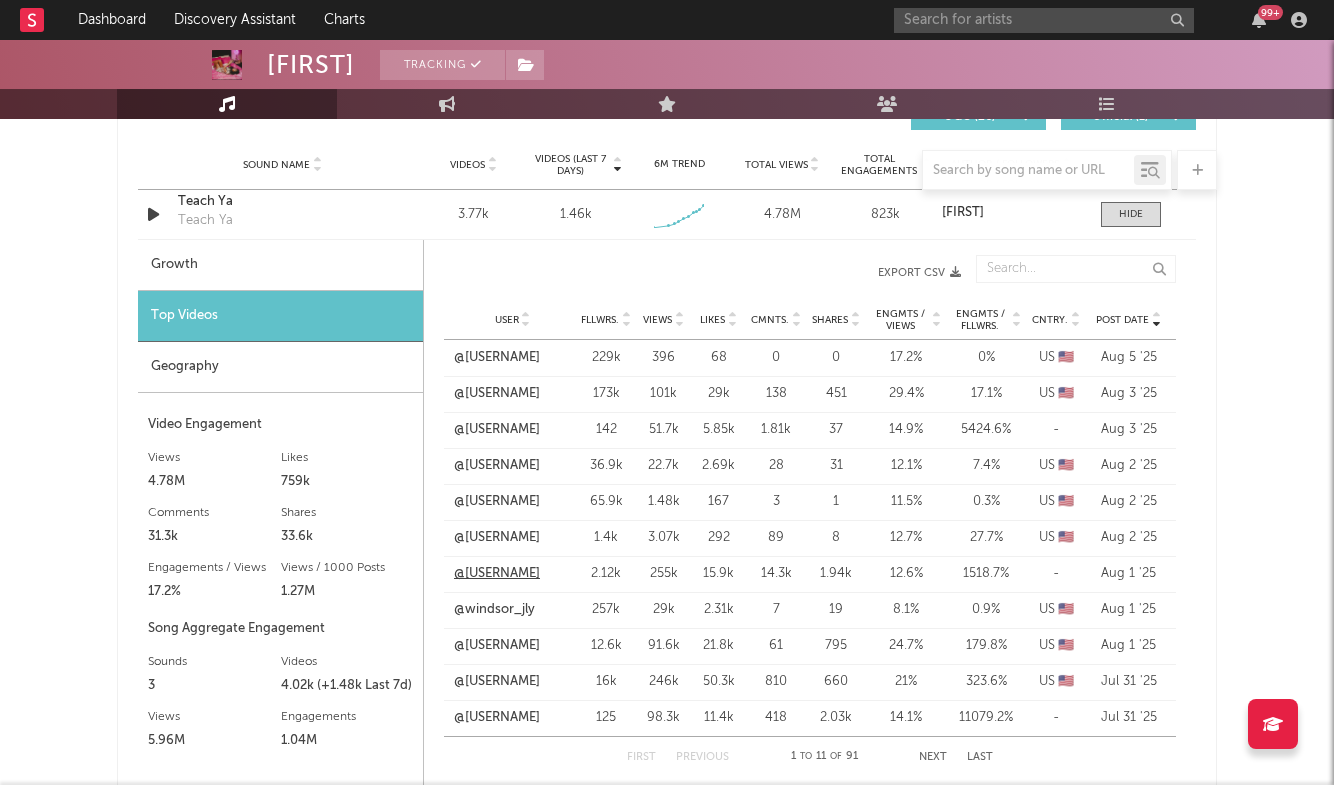 click on "@[USERNAME]" at bounding box center (497, 574) 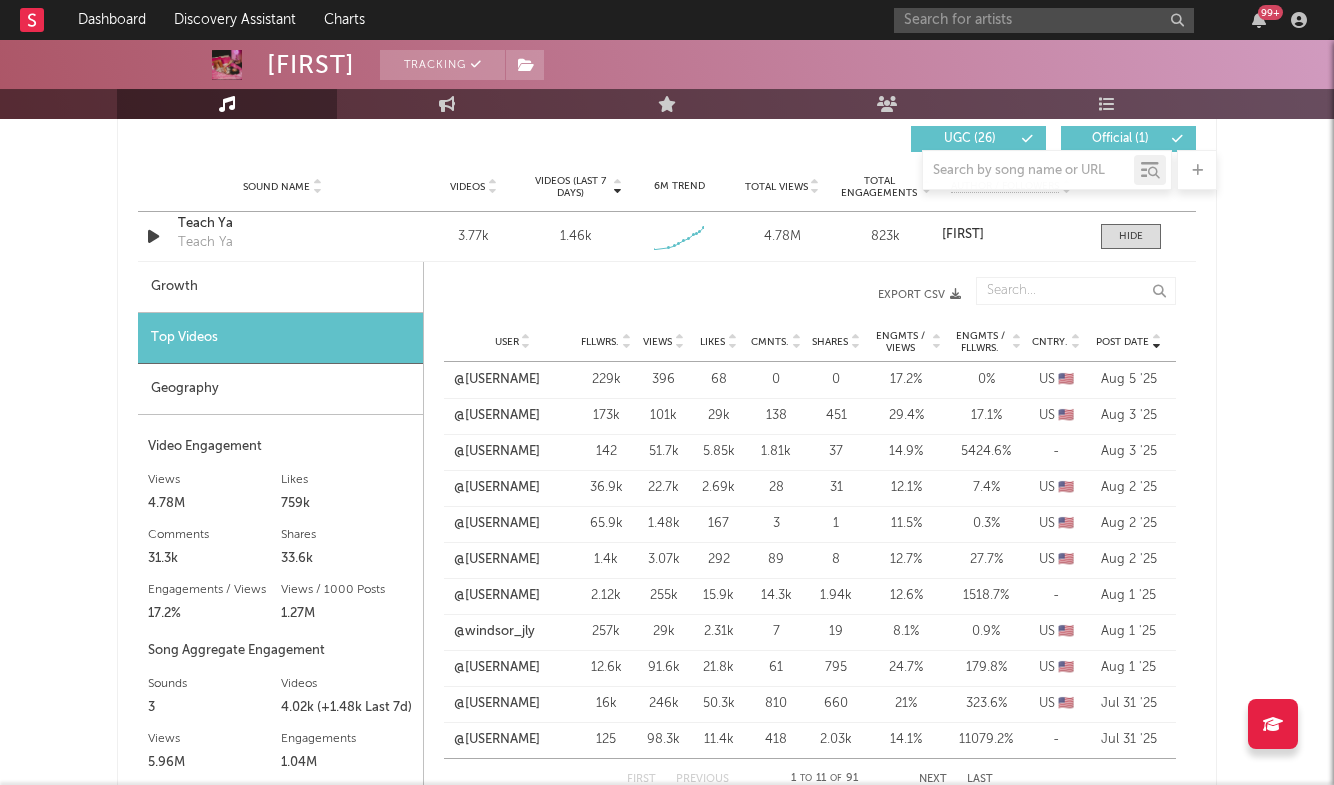 scroll, scrollTop: 1415, scrollLeft: 0, axis: vertical 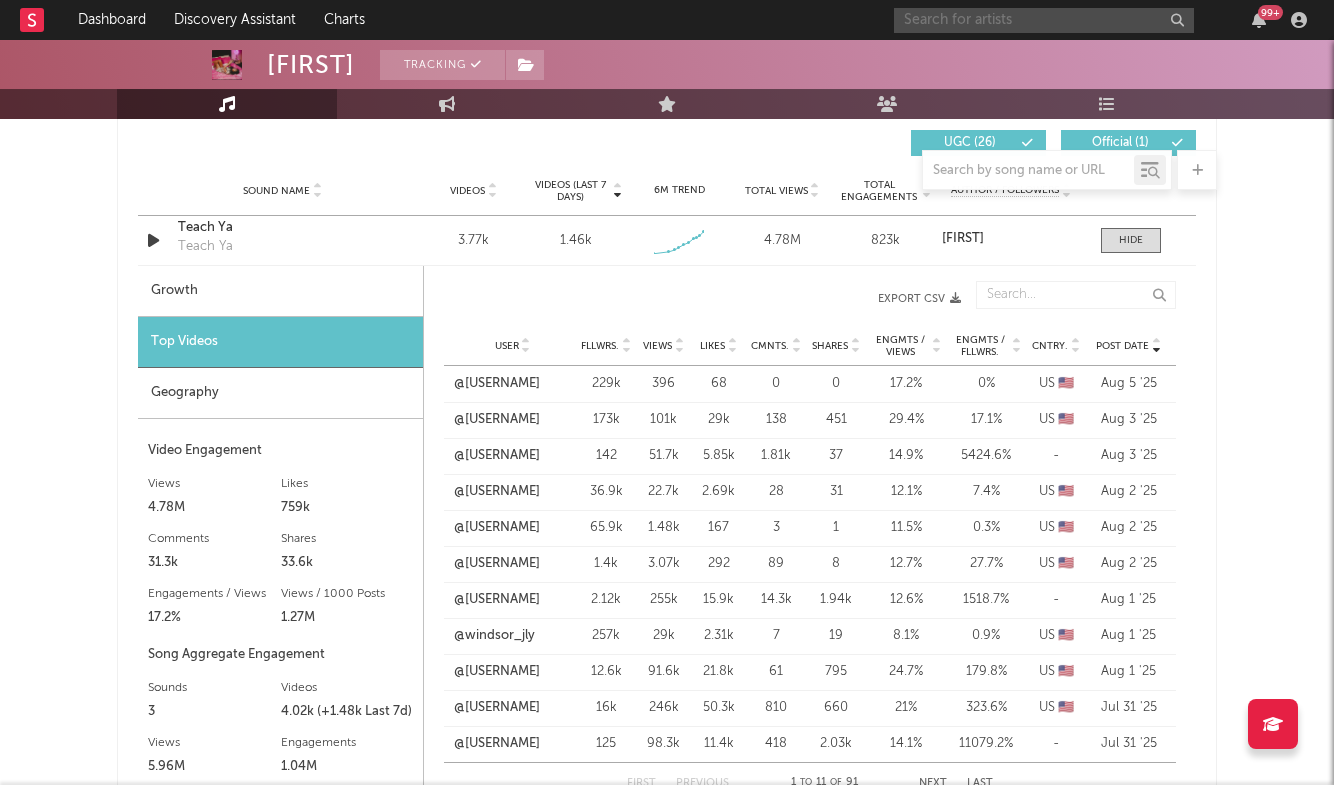 click at bounding box center (1044, 20) 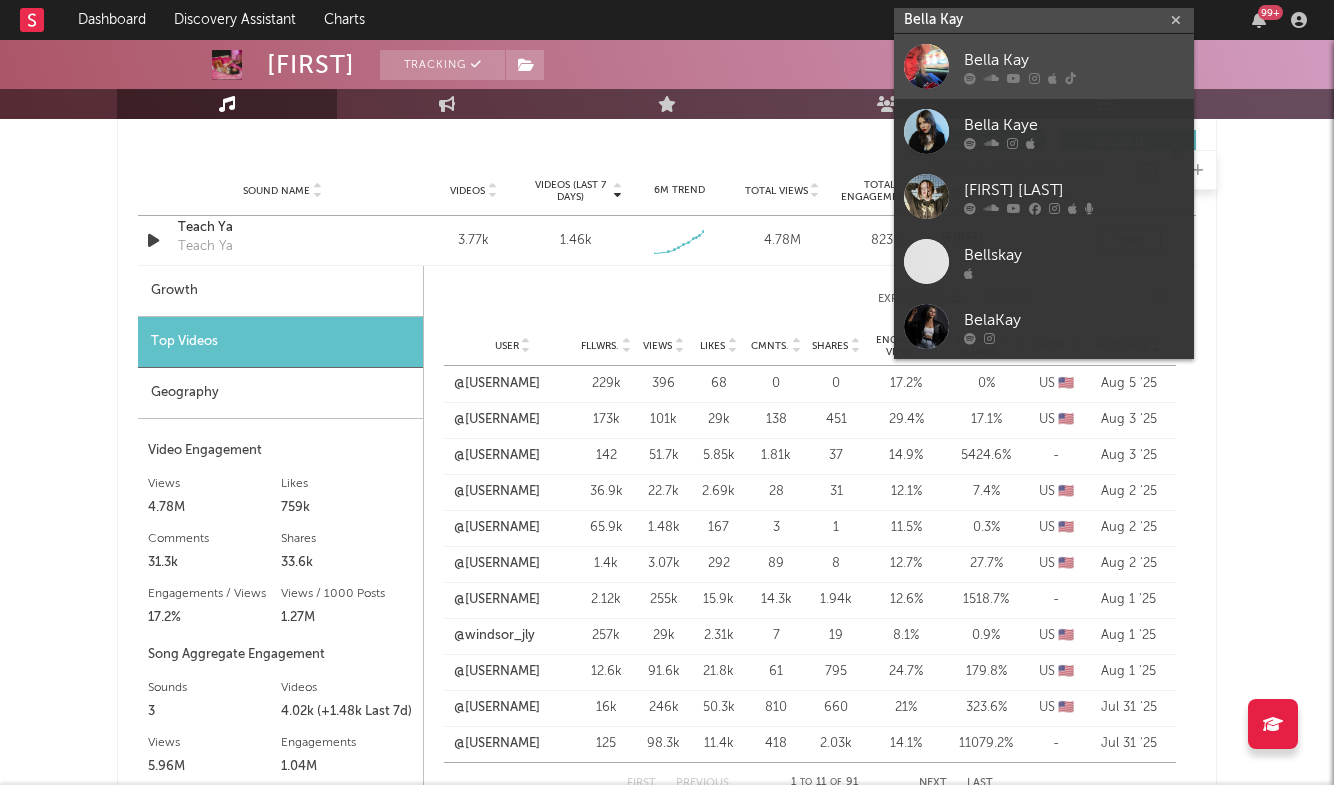 type on "Bella Kay" 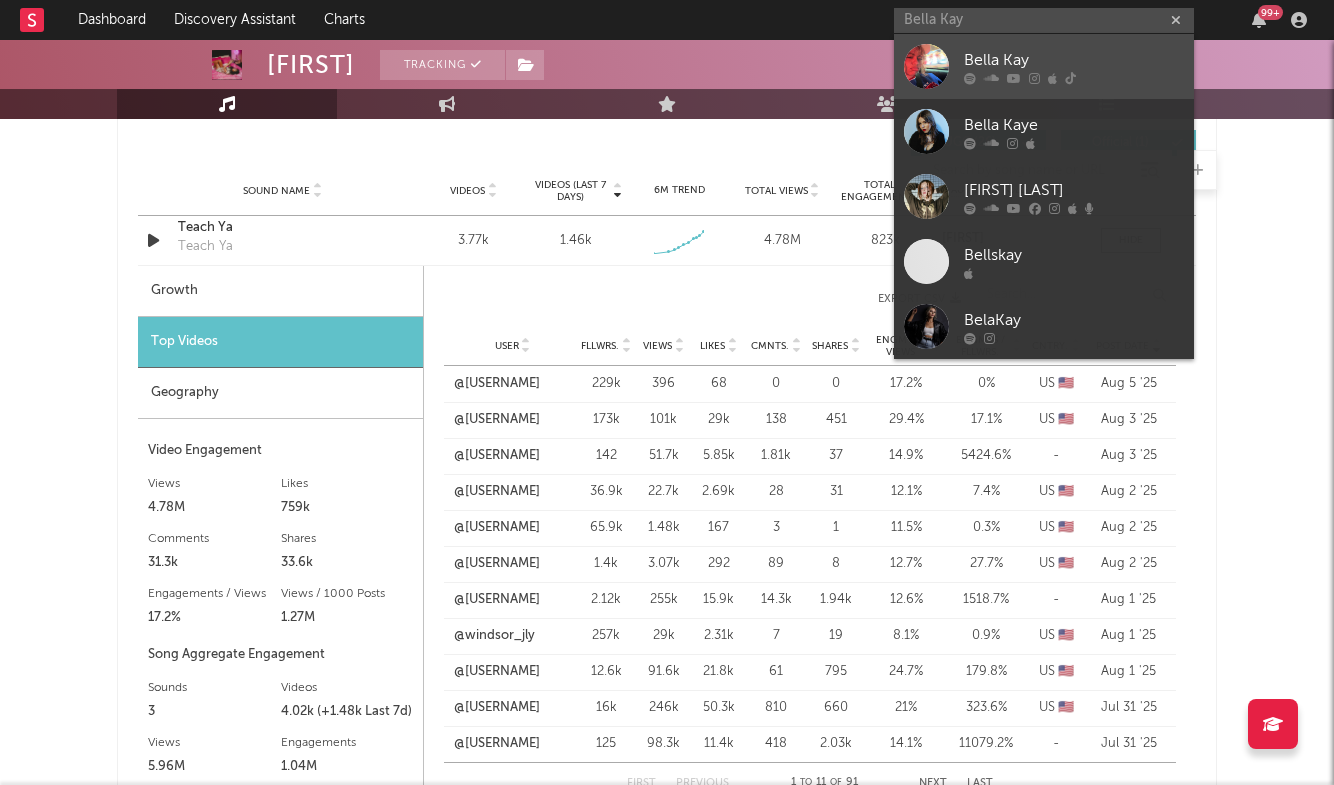 click on "Bella Kay" at bounding box center [1074, 60] 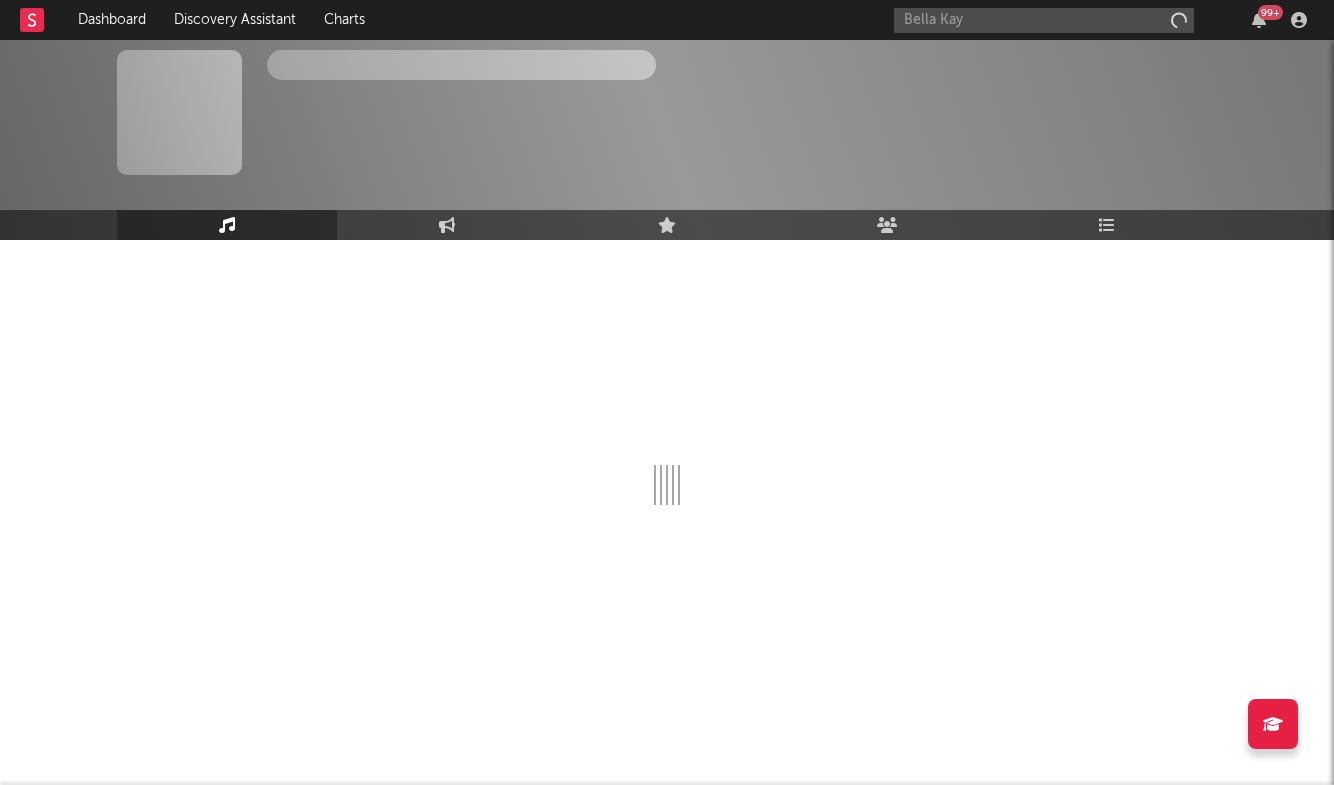 type 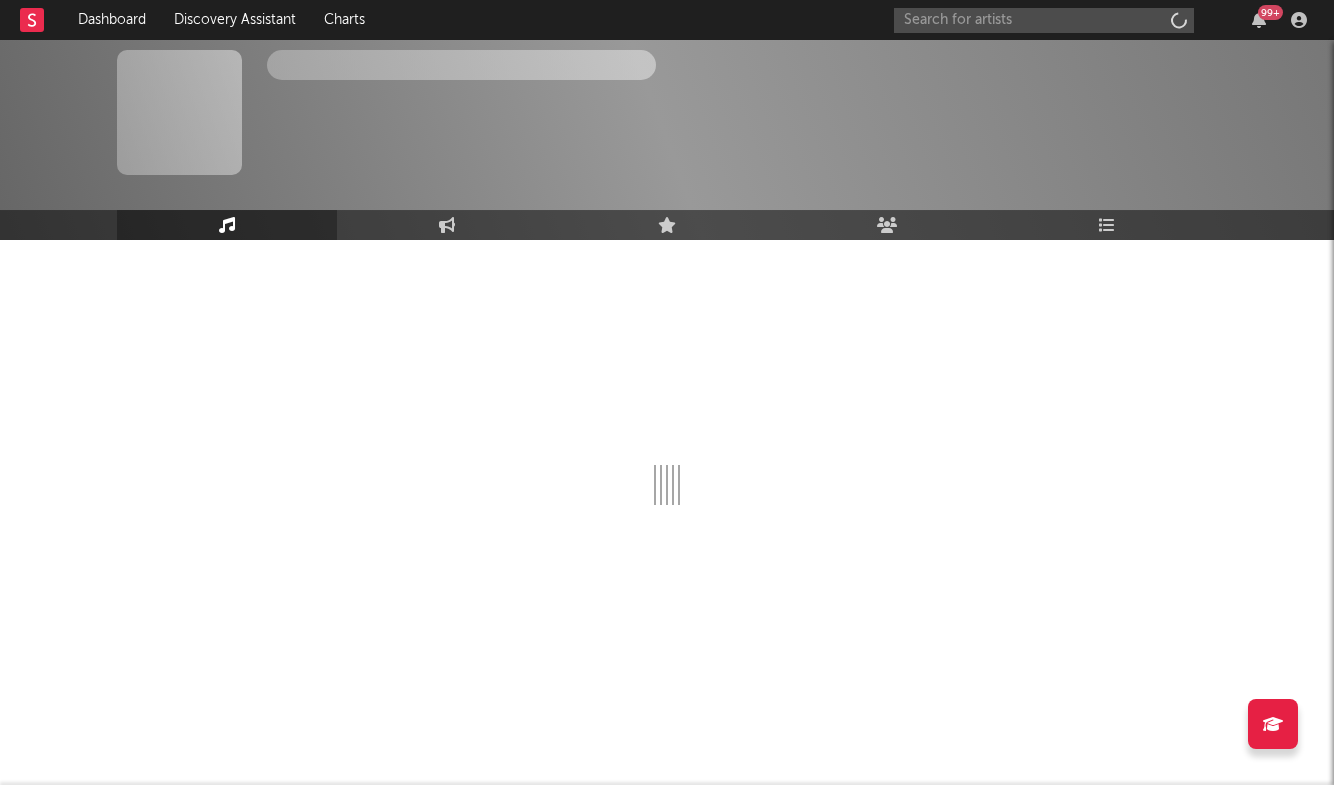 scroll, scrollTop: 0, scrollLeft: 0, axis: both 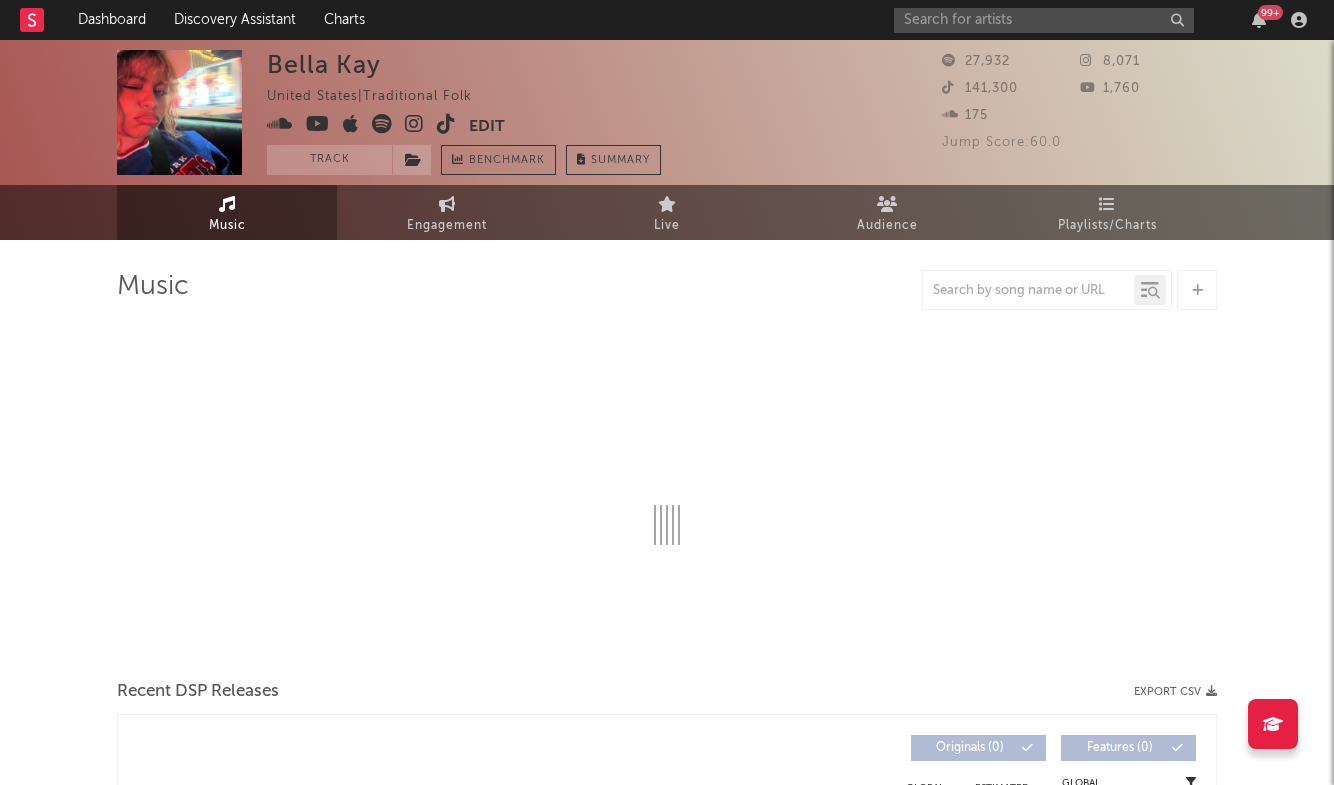 select on "1w" 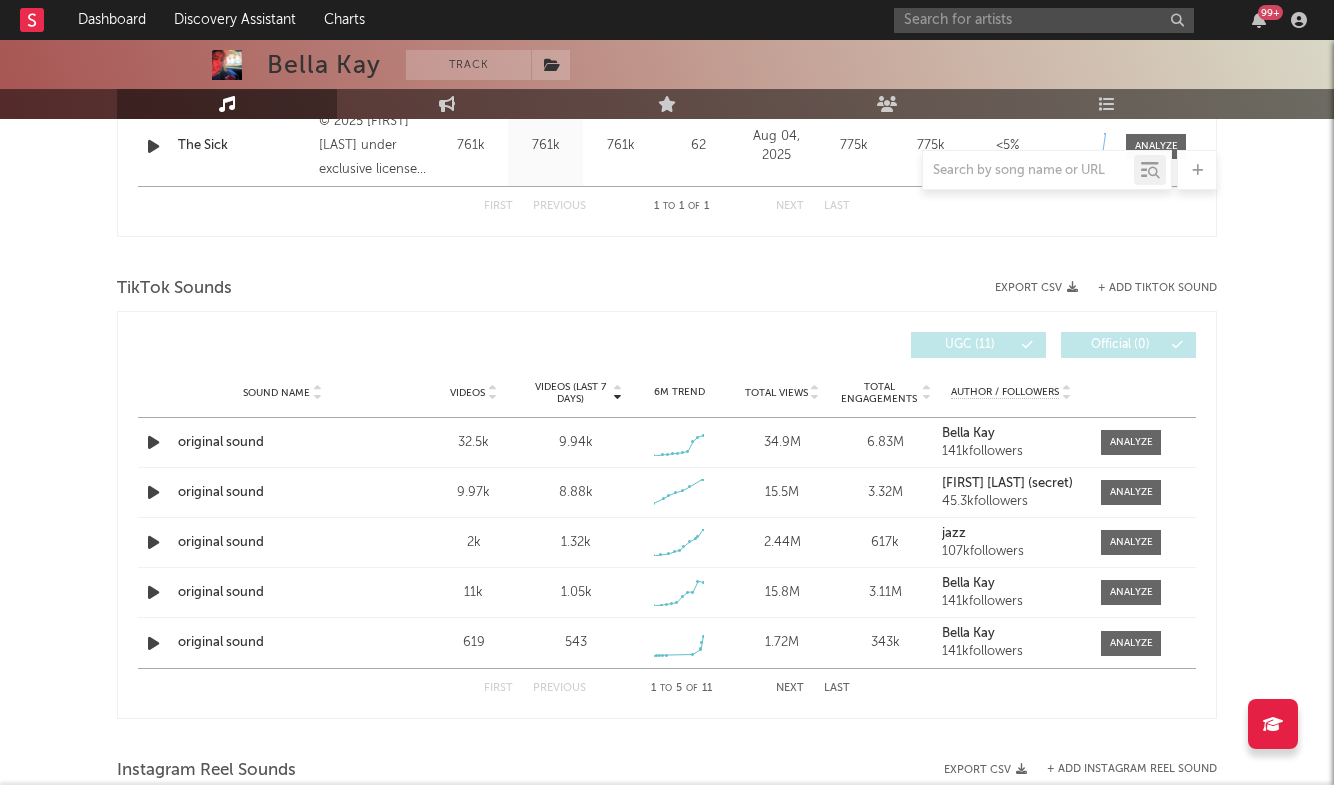 scroll, scrollTop: 960, scrollLeft: 0, axis: vertical 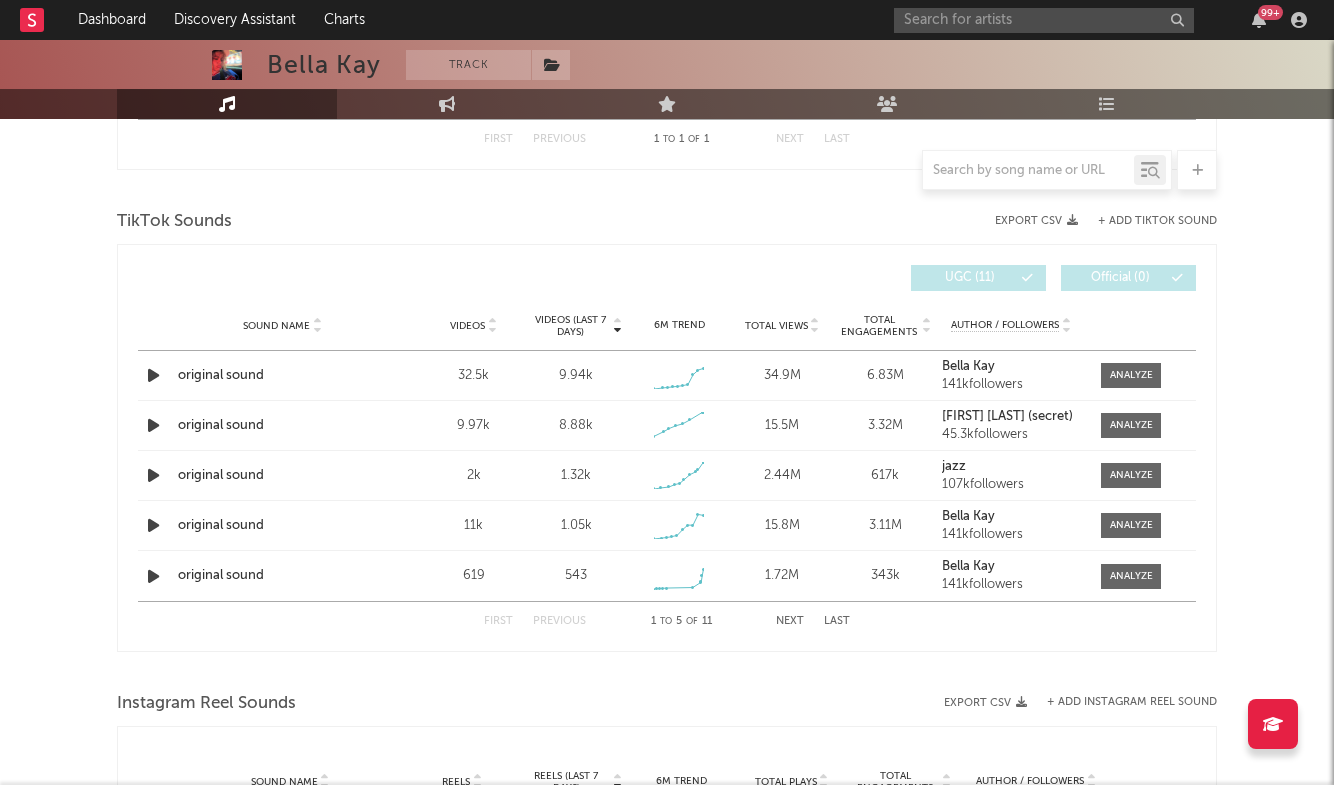 click on "Last" at bounding box center [837, 621] 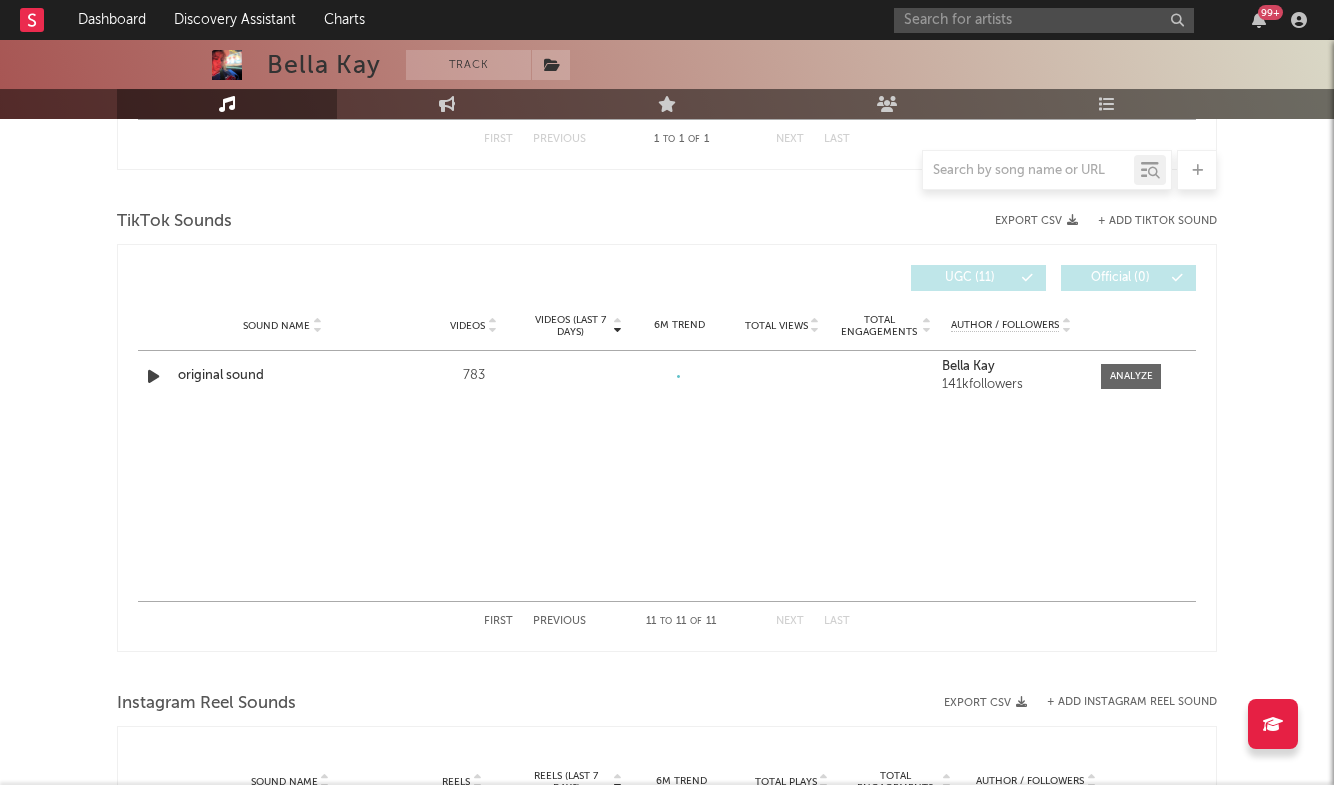 click on "Previous" at bounding box center [559, 621] 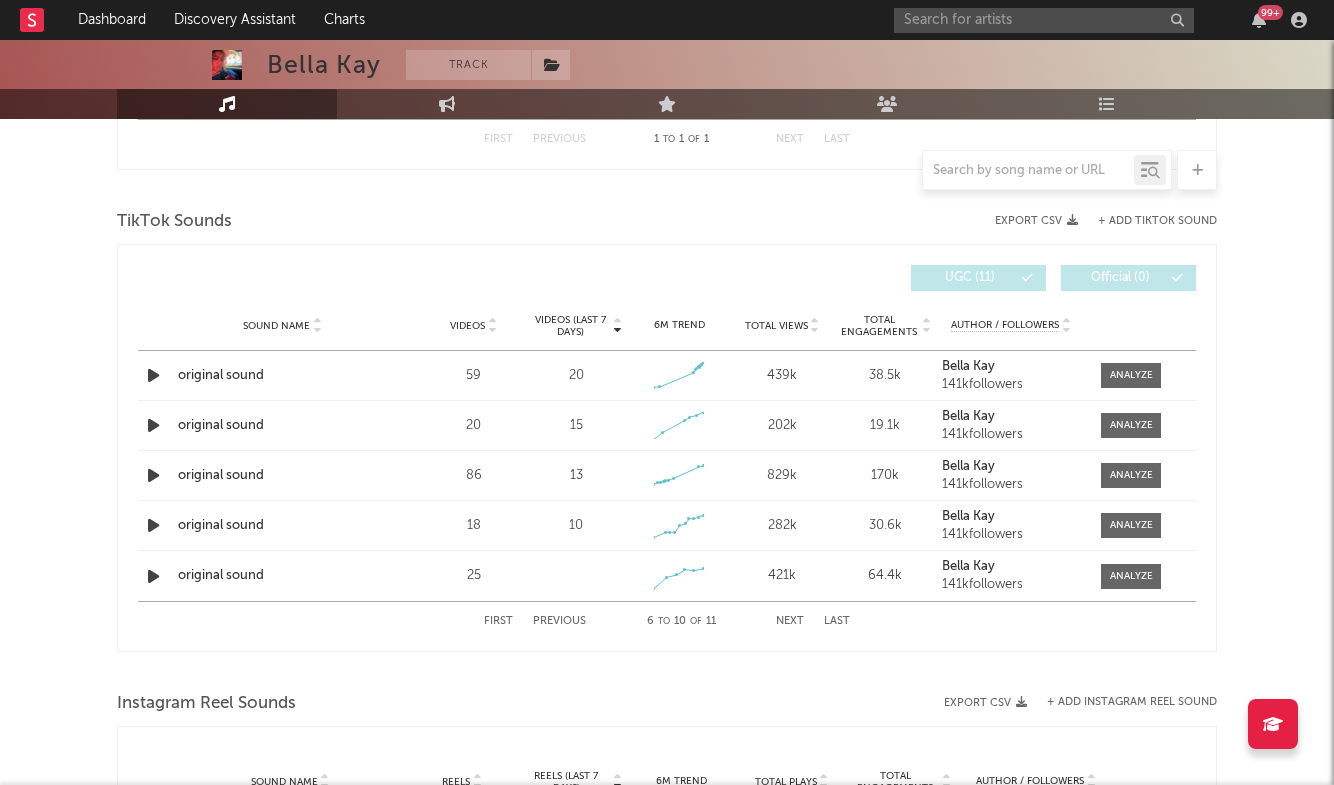 click on "First" at bounding box center [498, 621] 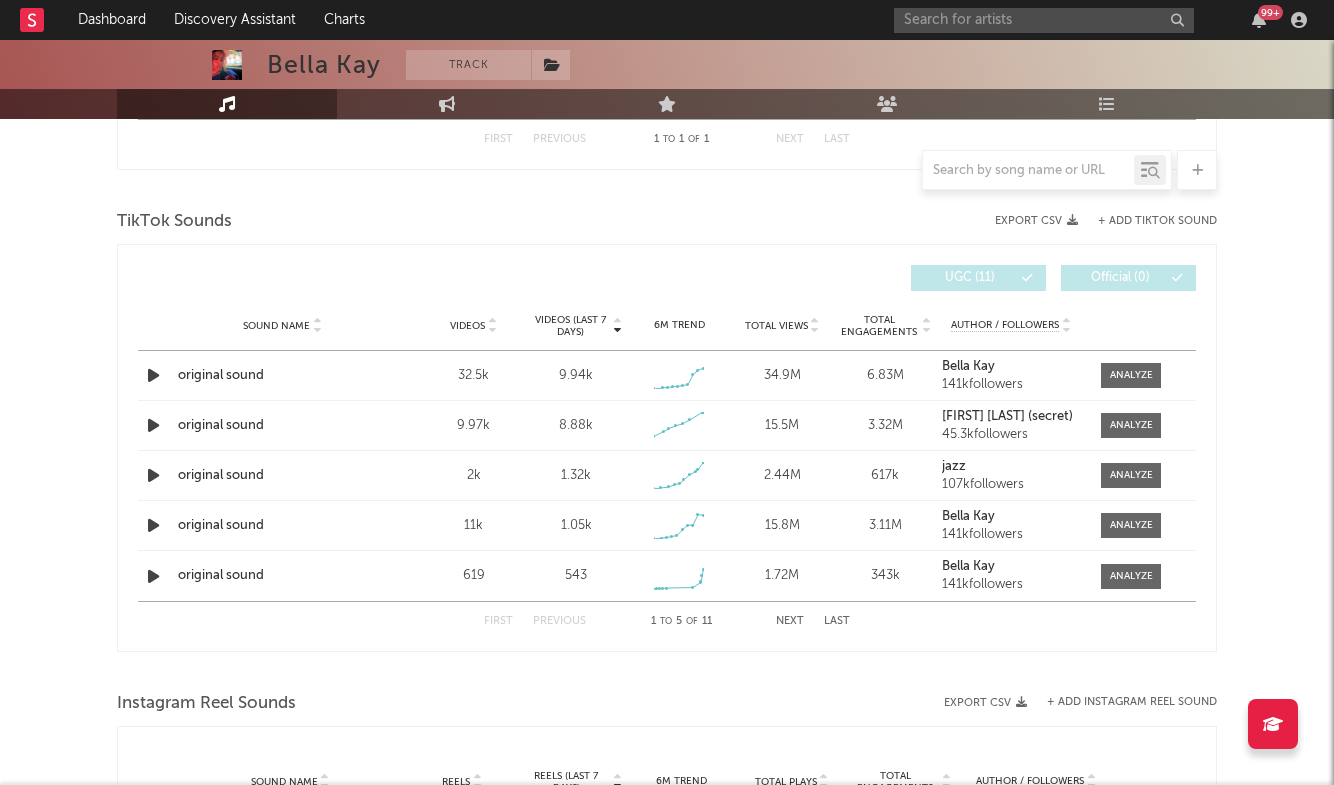 scroll, scrollTop: 933, scrollLeft: 0, axis: vertical 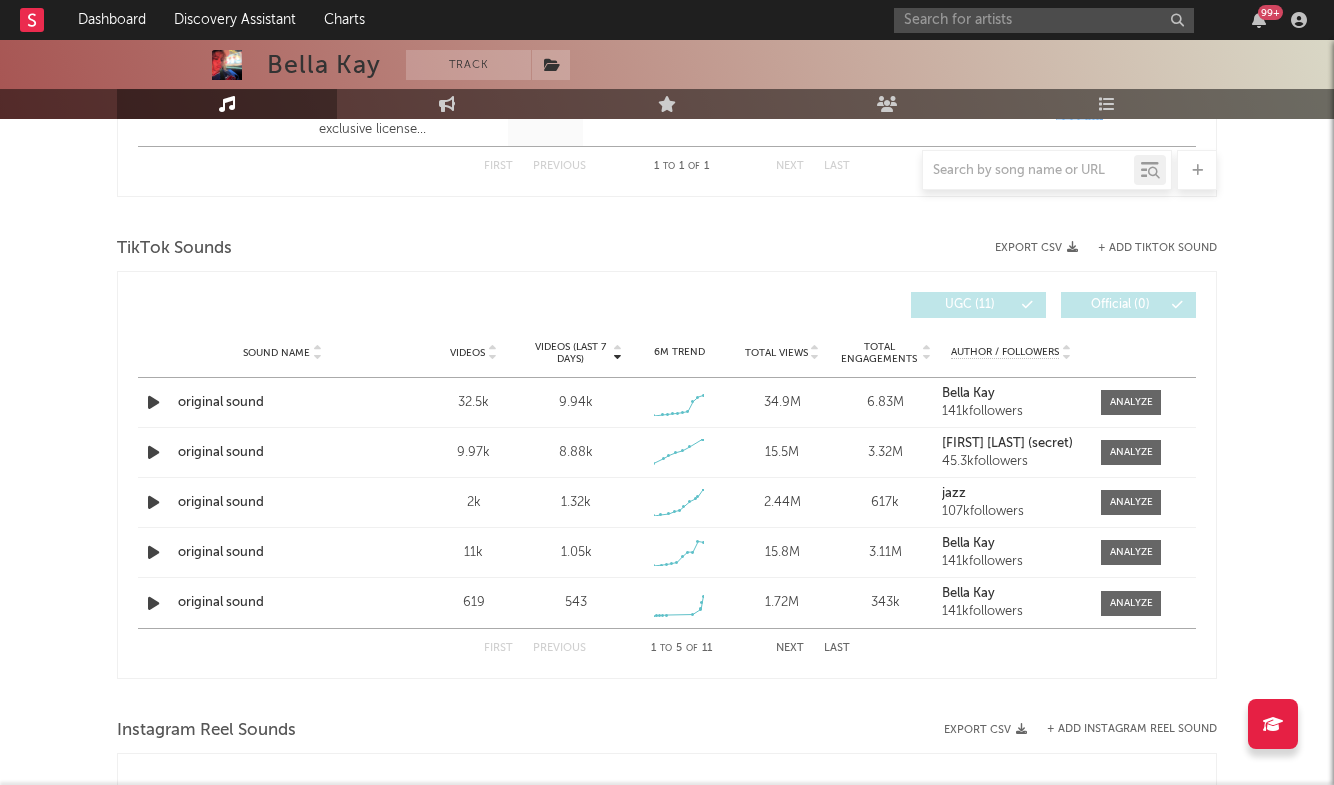 click on "+ Add TikTok Sound" at bounding box center (1157, 248) 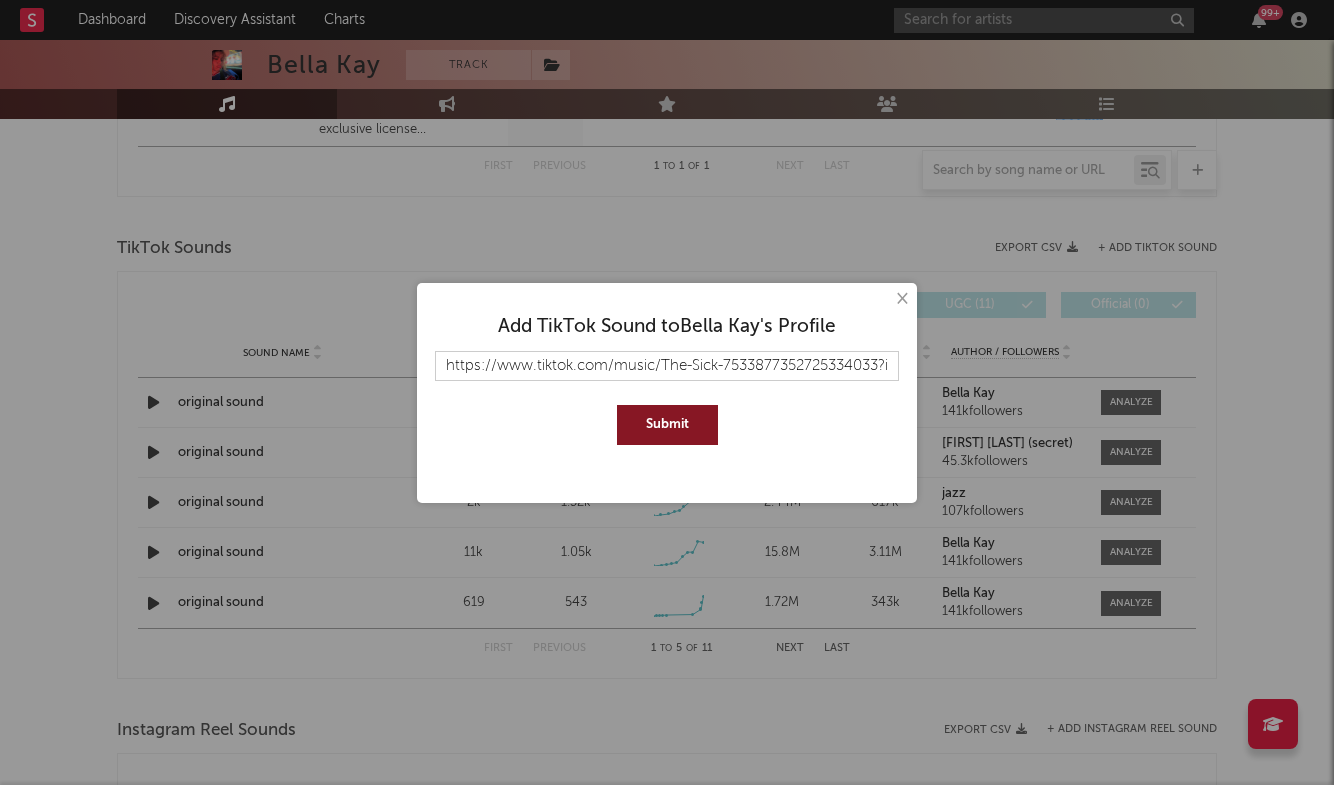 type on "https://www.tiktok.com/music/The-Sick-7533877352725334033?is_from_webapp=1&sender_device=pc" 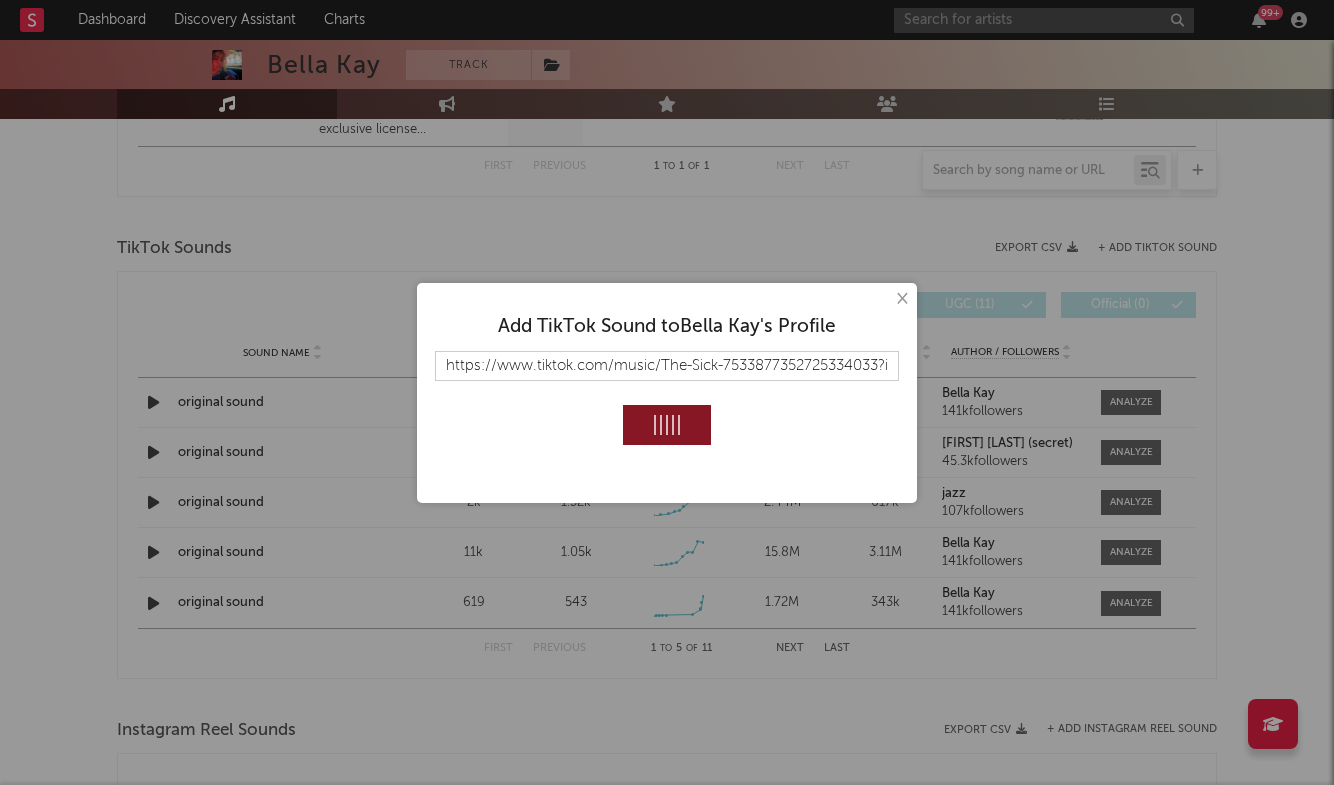 type 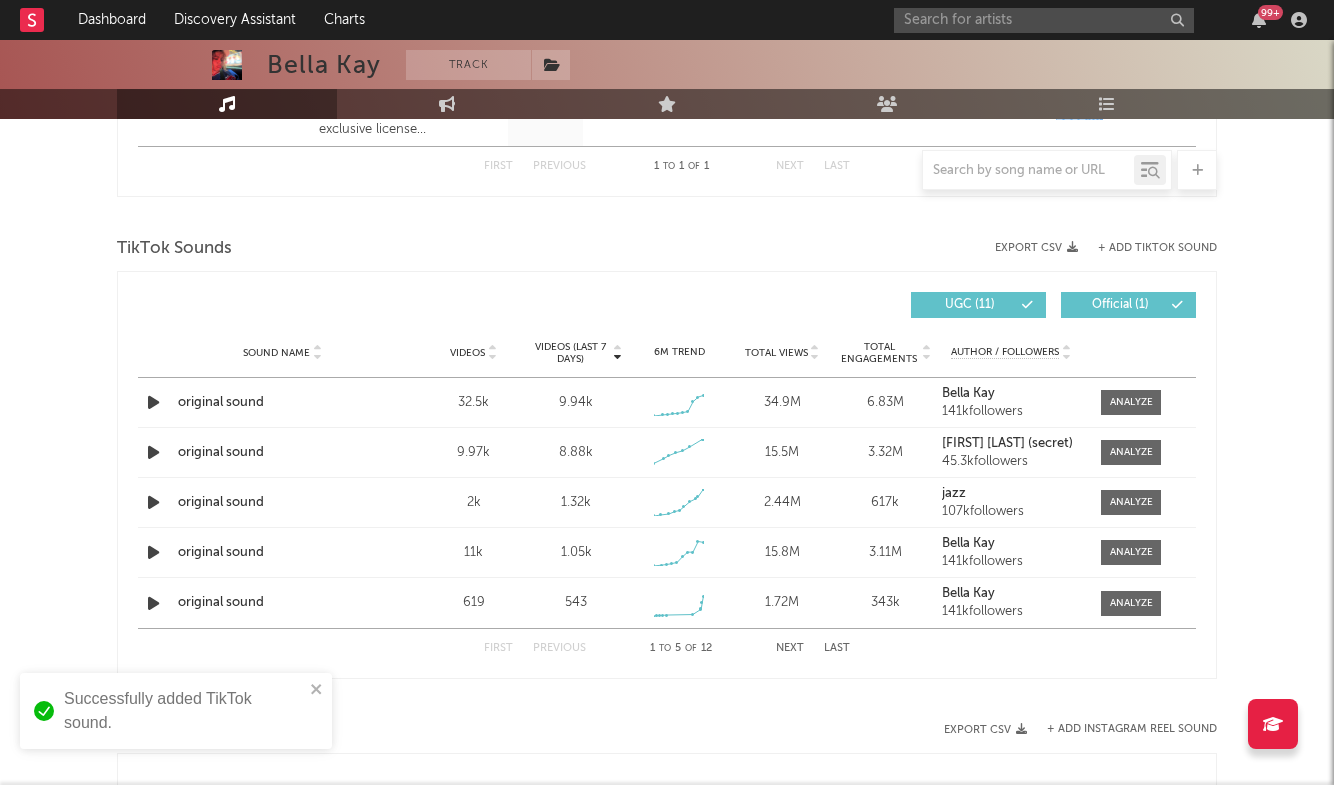 click on "Last" at bounding box center (837, 648) 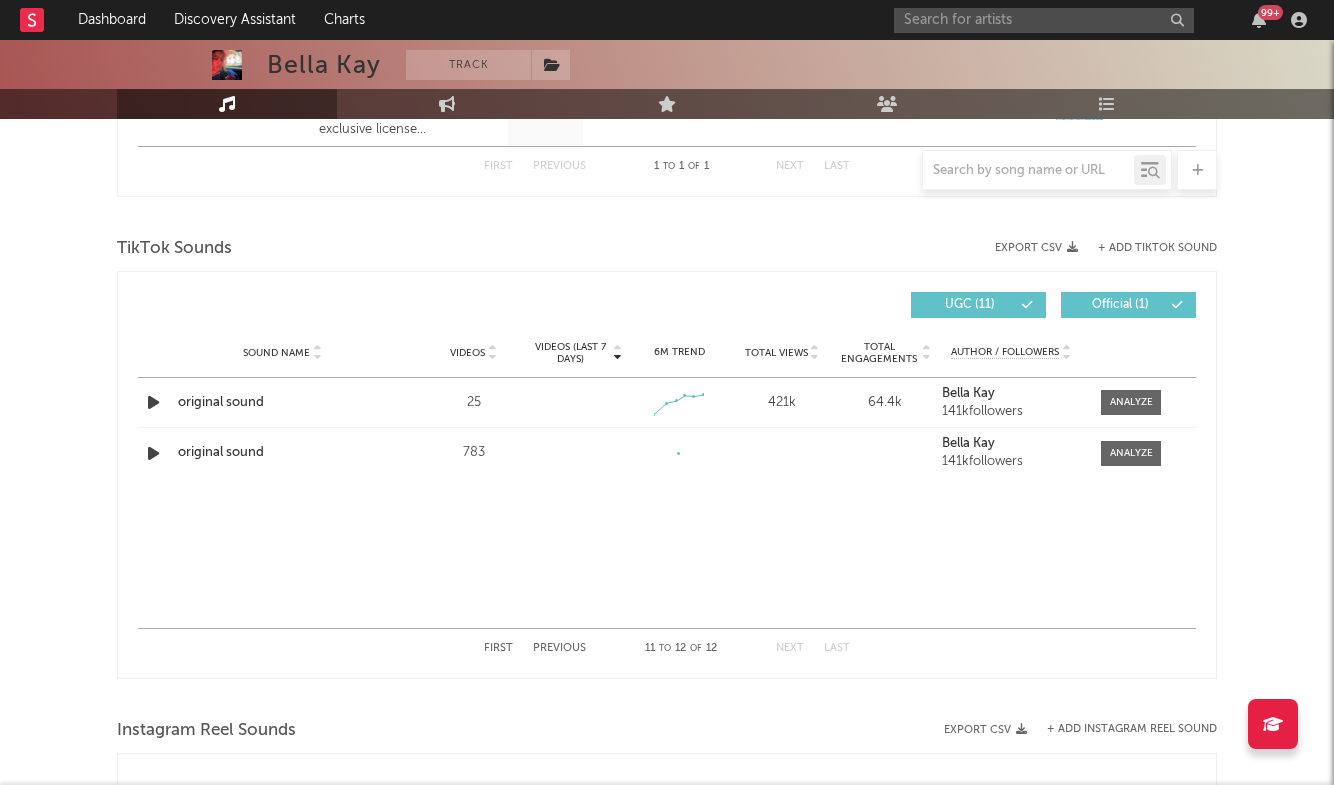 click on "Previous" at bounding box center (559, 648) 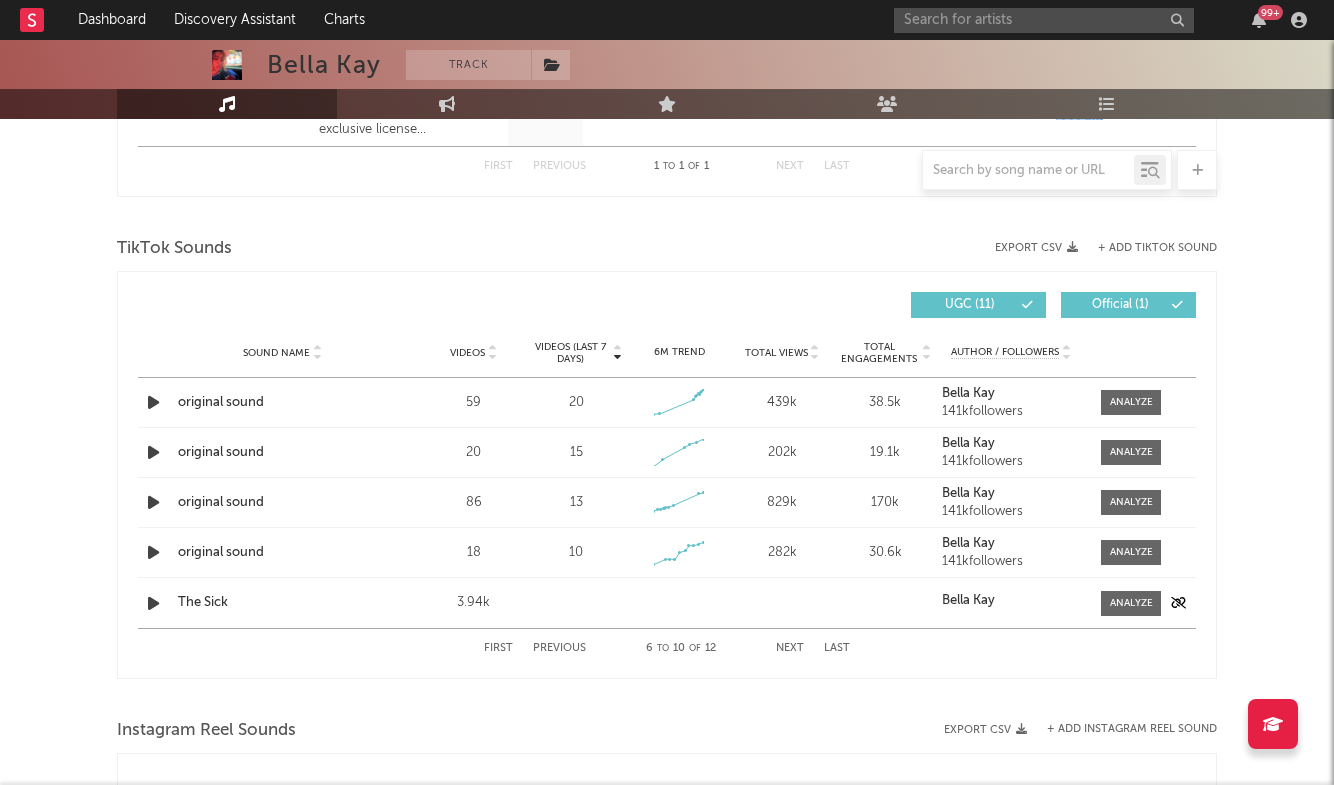 click on "Sound Name The Sick Videos 3.94k Videos (last 7 days) Weekly Growth % 6M Trend Created with Highcharts 10.3.3 Total Views Total Engagements Author / Followers [FIRST] [LAST]" at bounding box center [667, 603] 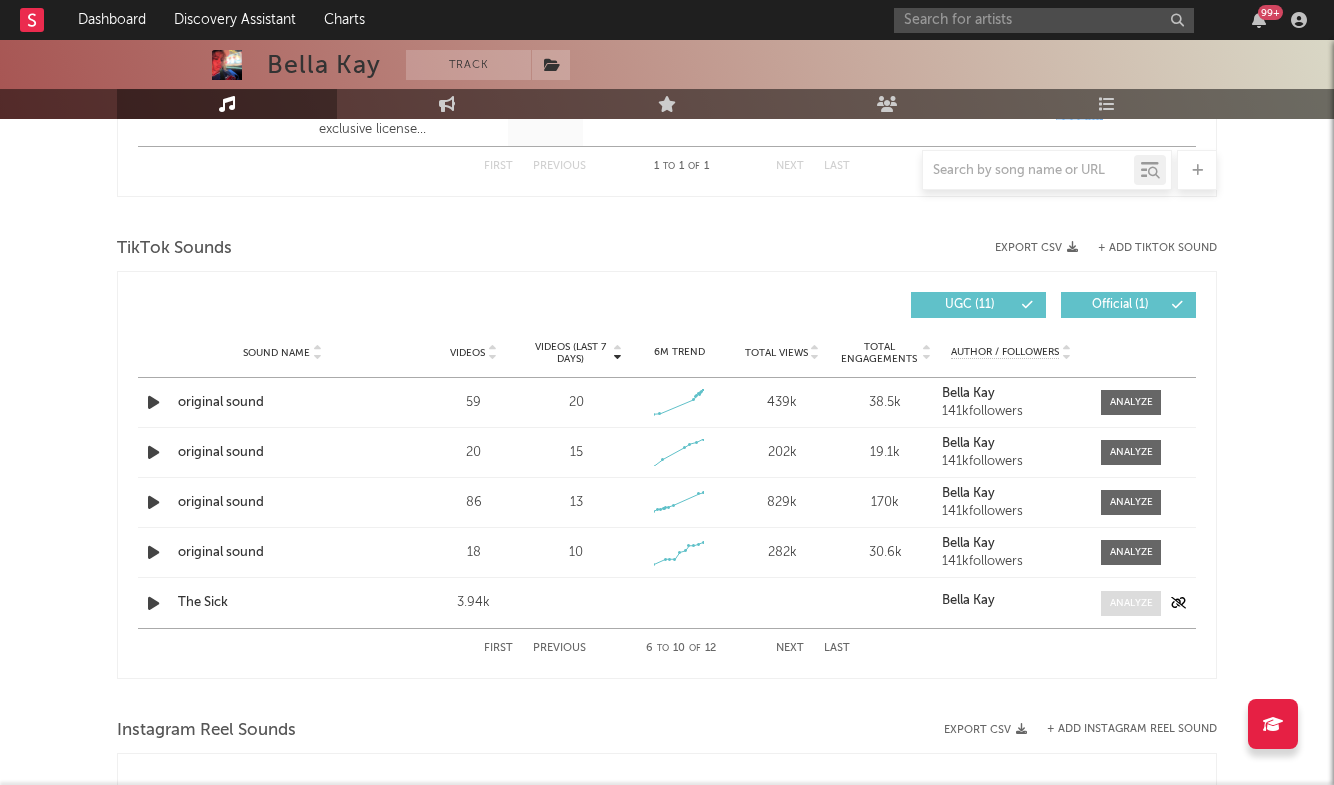 click at bounding box center [1131, 603] 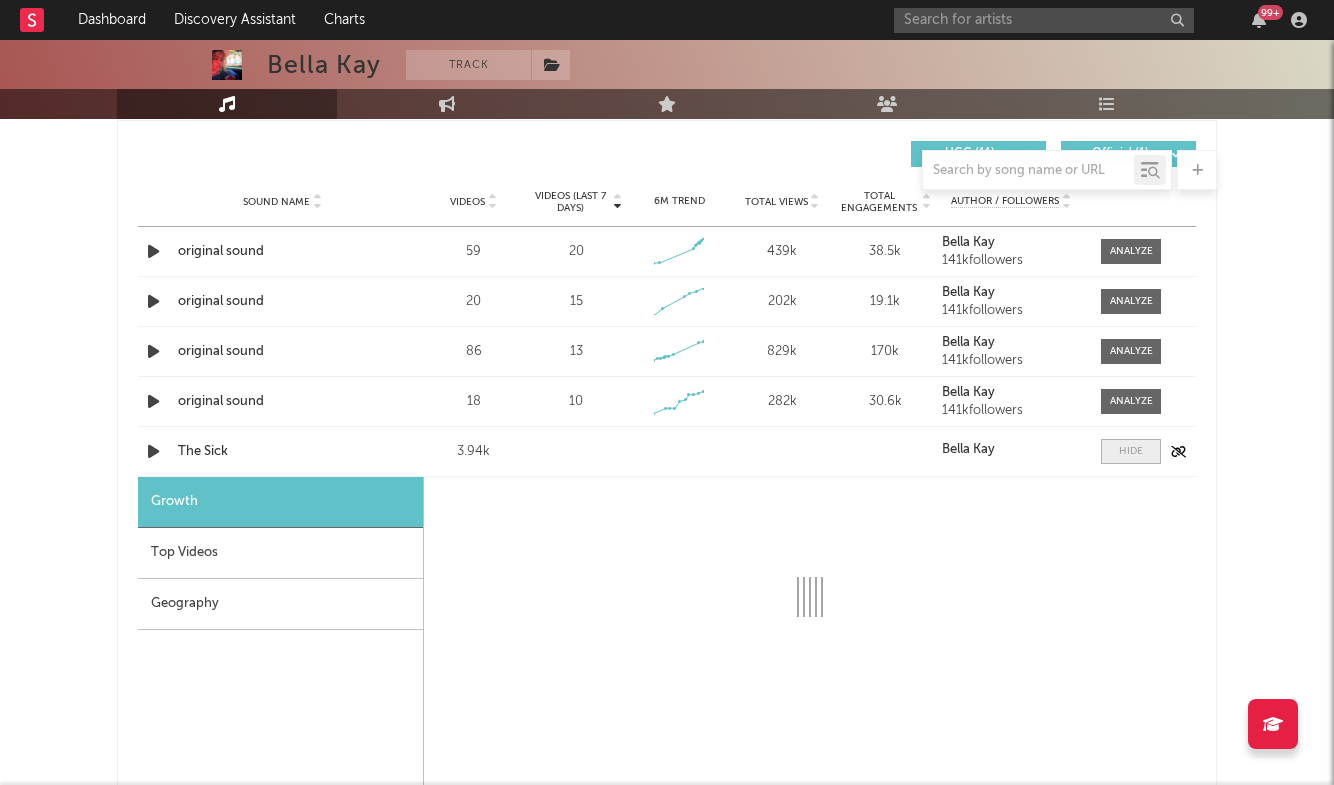 select on "1w" 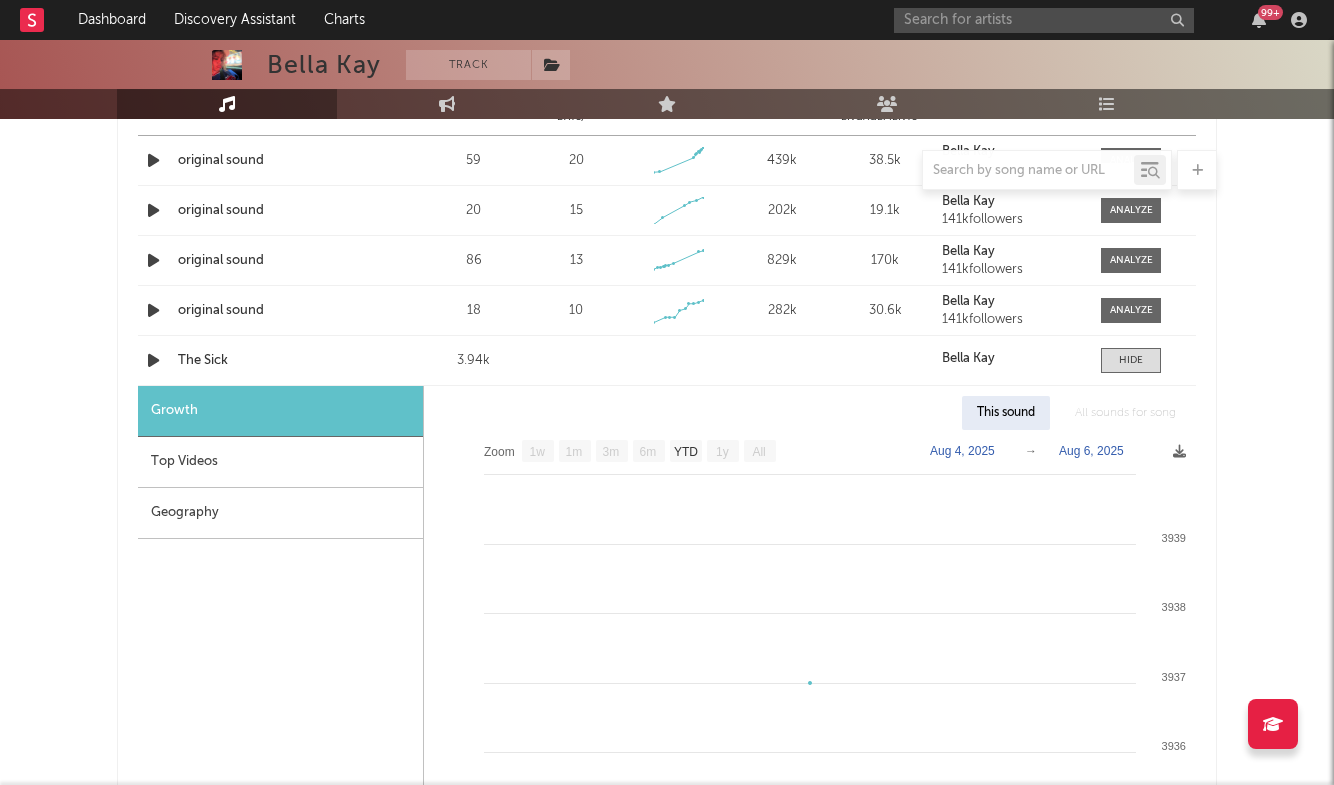 scroll, scrollTop: 1248, scrollLeft: 0, axis: vertical 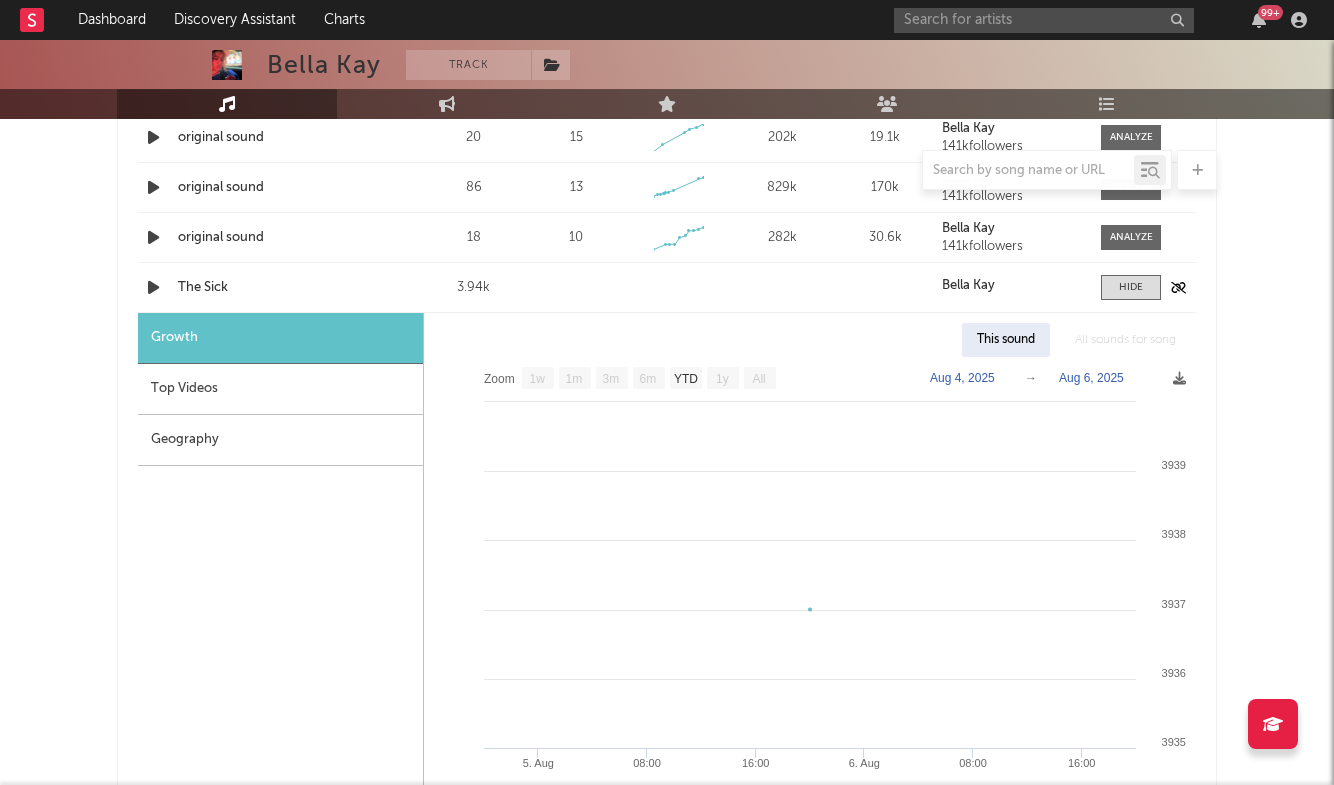 click on "The Sick" at bounding box center (282, 288) 